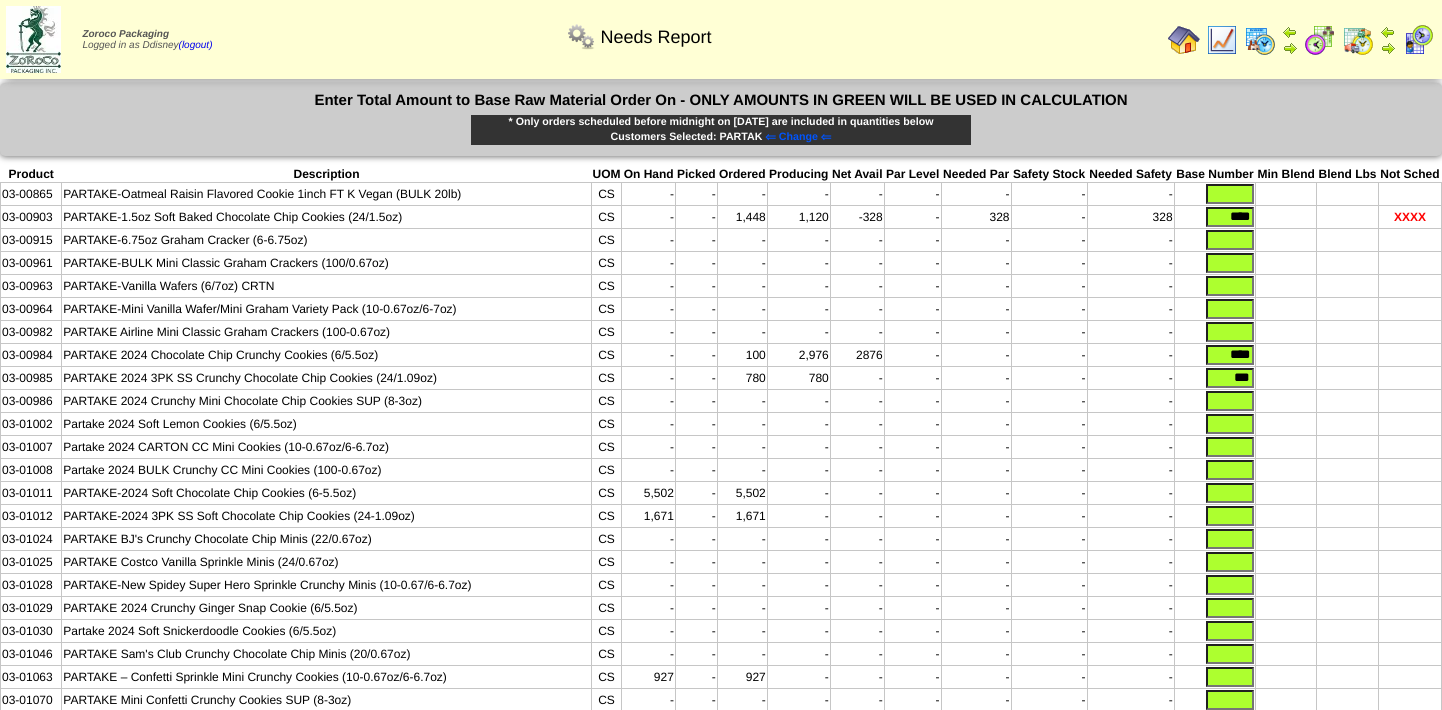 scroll, scrollTop: 0, scrollLeft: 0, axis: both 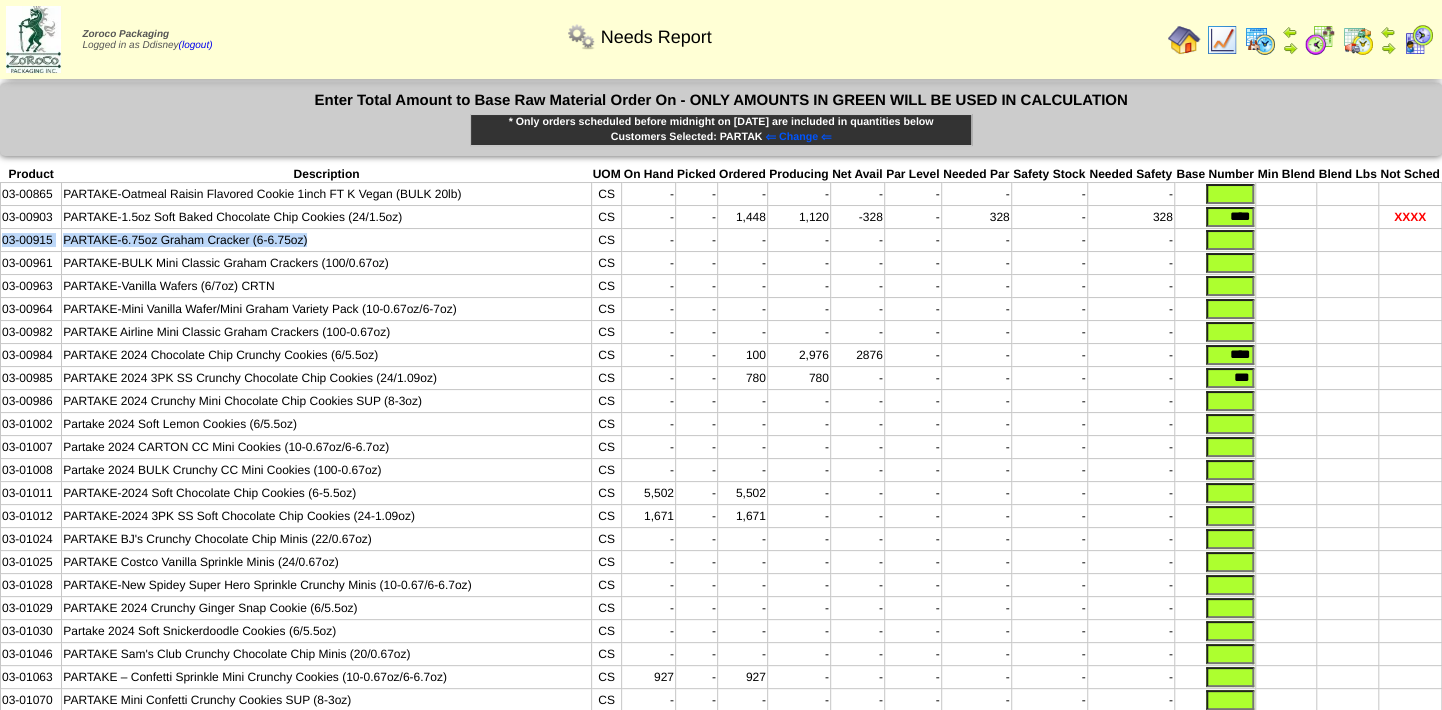 click at bounding box center [1358, 40] 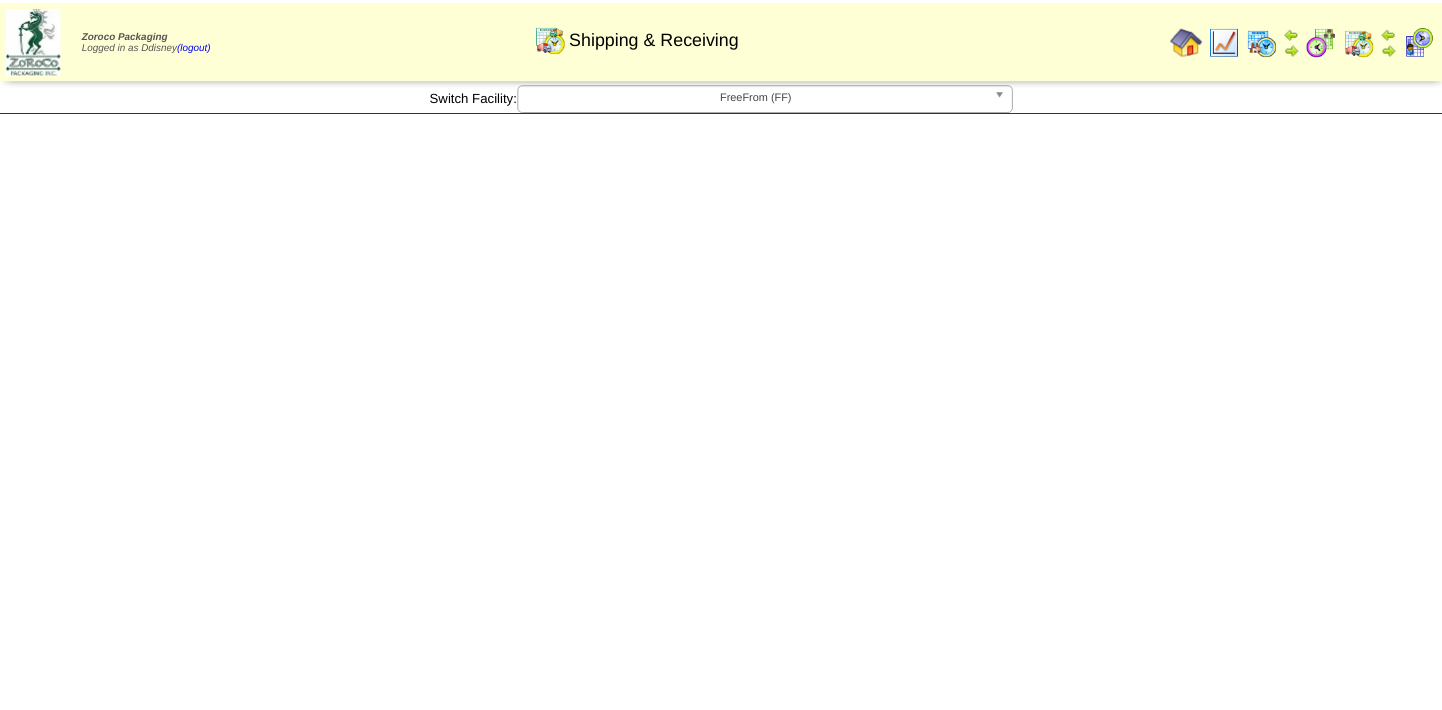 scroll, scrollTop: 0, scrollLeft: 0, axis: both 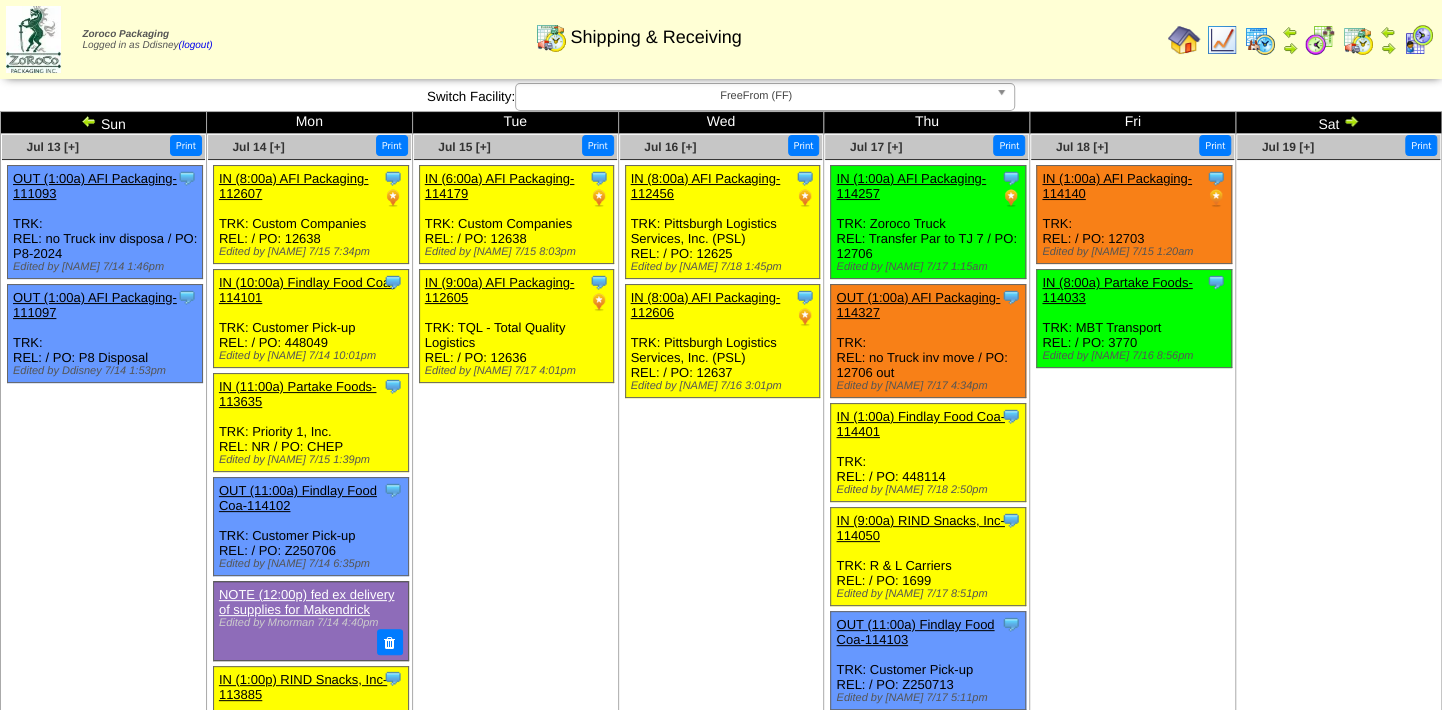 click on "Clone Item
IN
(1:00a)
AFI Packaging-114140
AFI Packaging
ScheduleID: 114140
192 LBS:
04-01514
(TJ - Bourbon Indonesian Pure Vanilla Extract (LB) (214))
Total
192
Order #" at bounding box center (1132, 315) 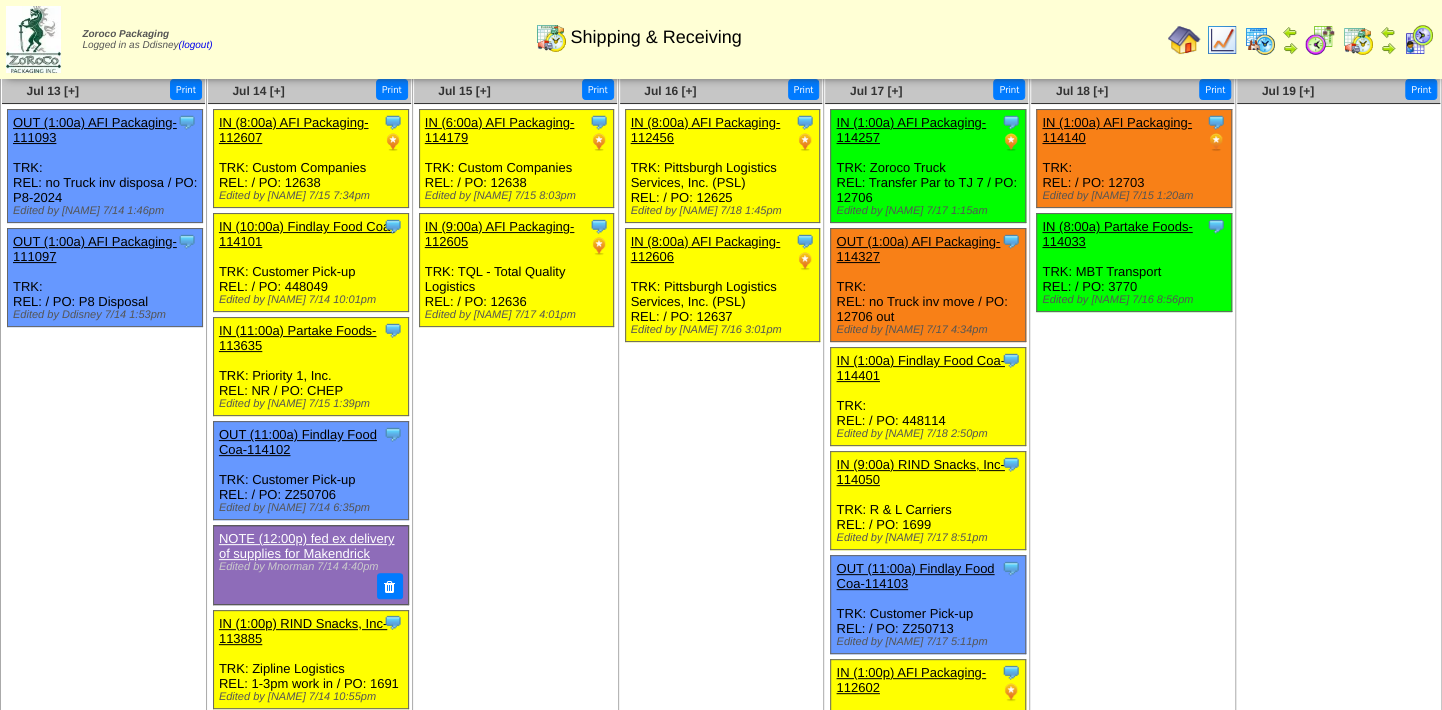 scroll, scrollTop: 0, scrollLeft: 0, axis: both 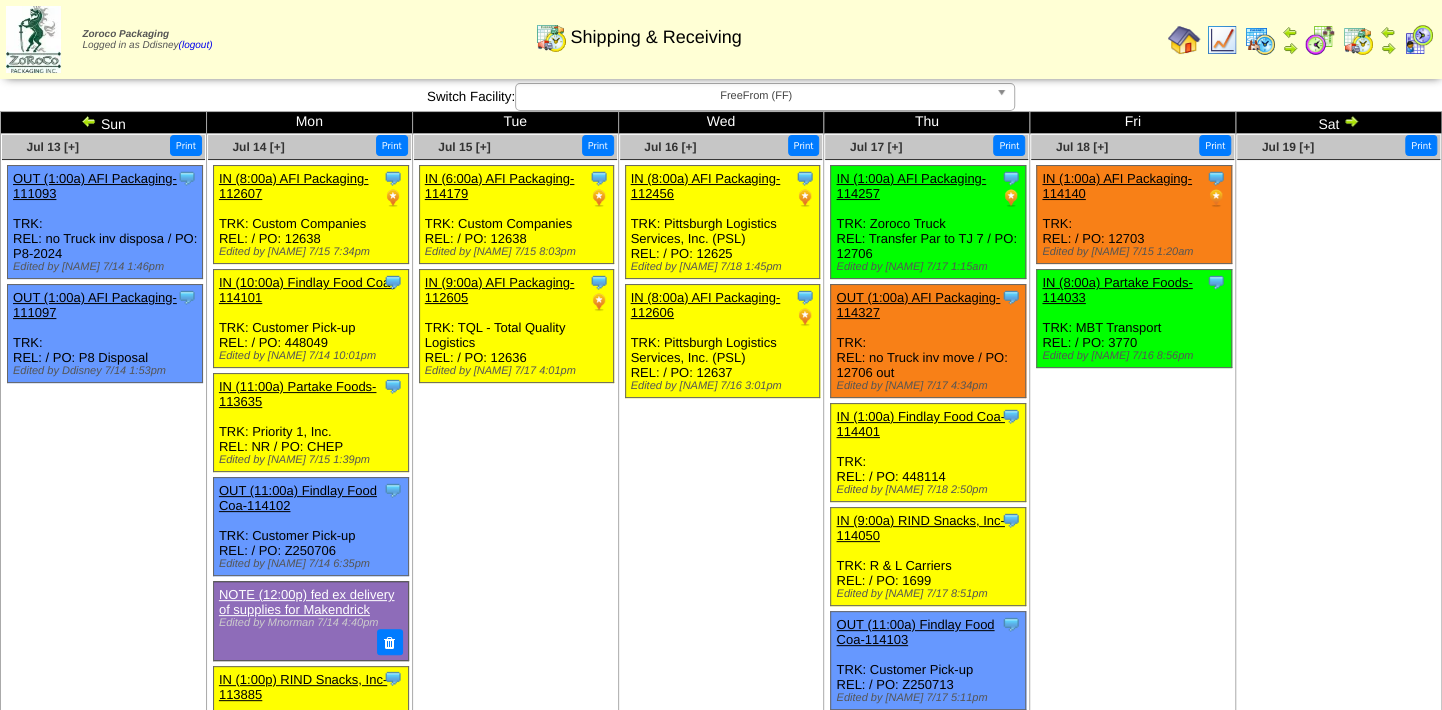 click on "IN
([HH]:[MM] [AM/PM])
[COMPANY]-[NUMBER]" at bounding box center [911, 186] 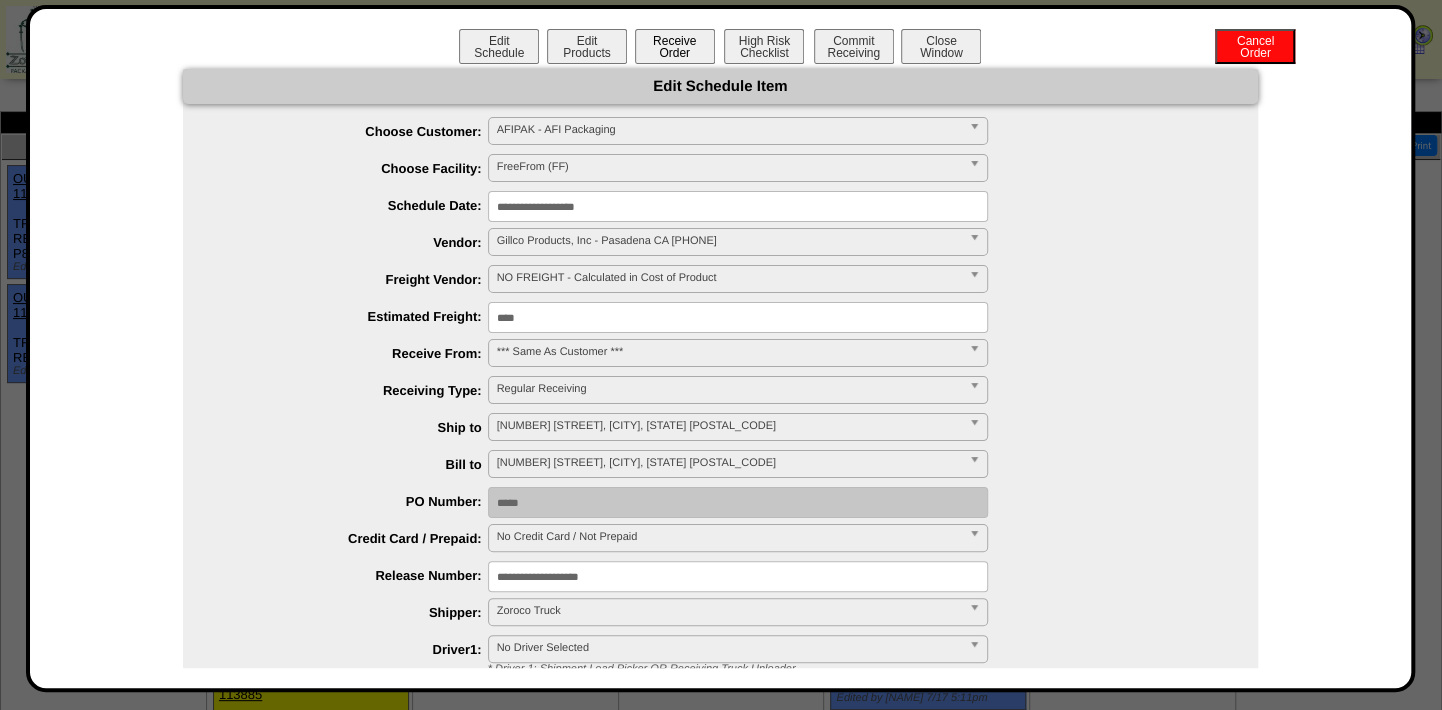 click on "Receive Order" at bounding box center (675, 46) 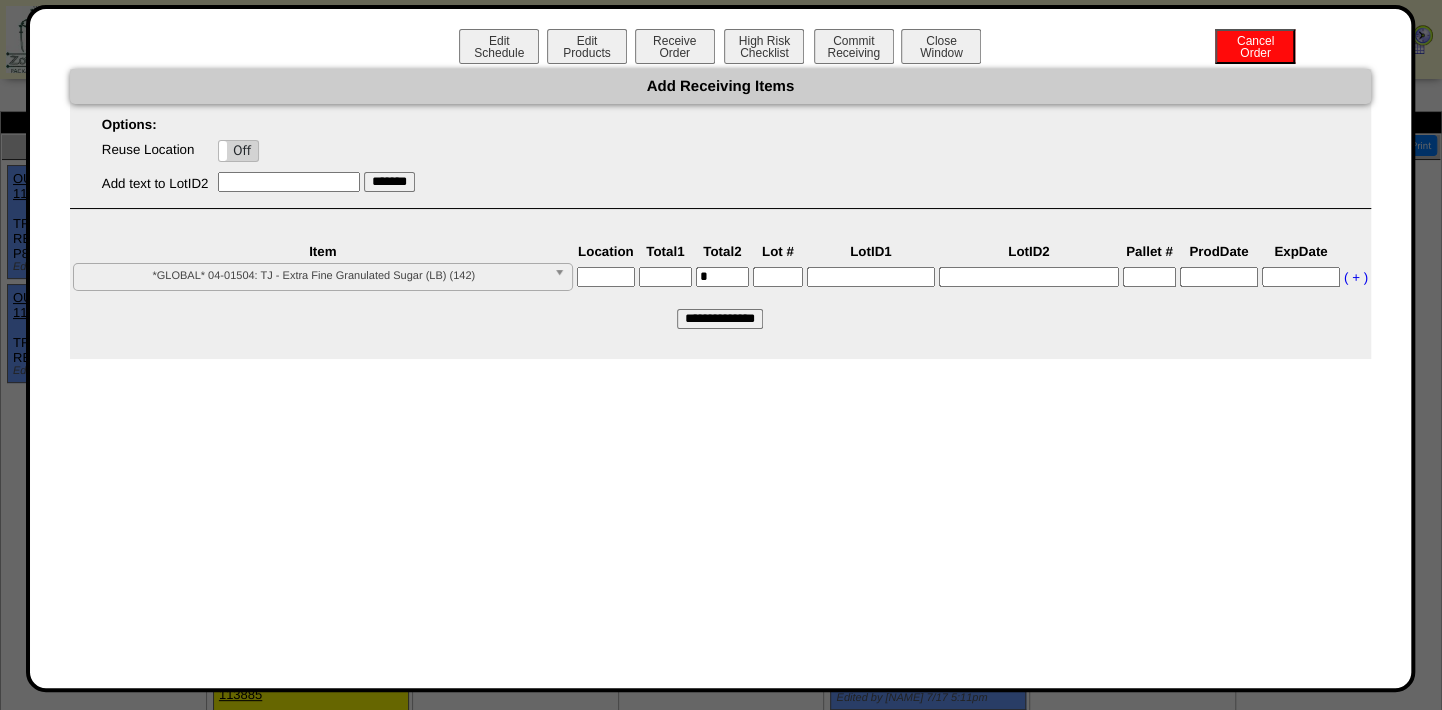 click at bounding box center [606, 277] 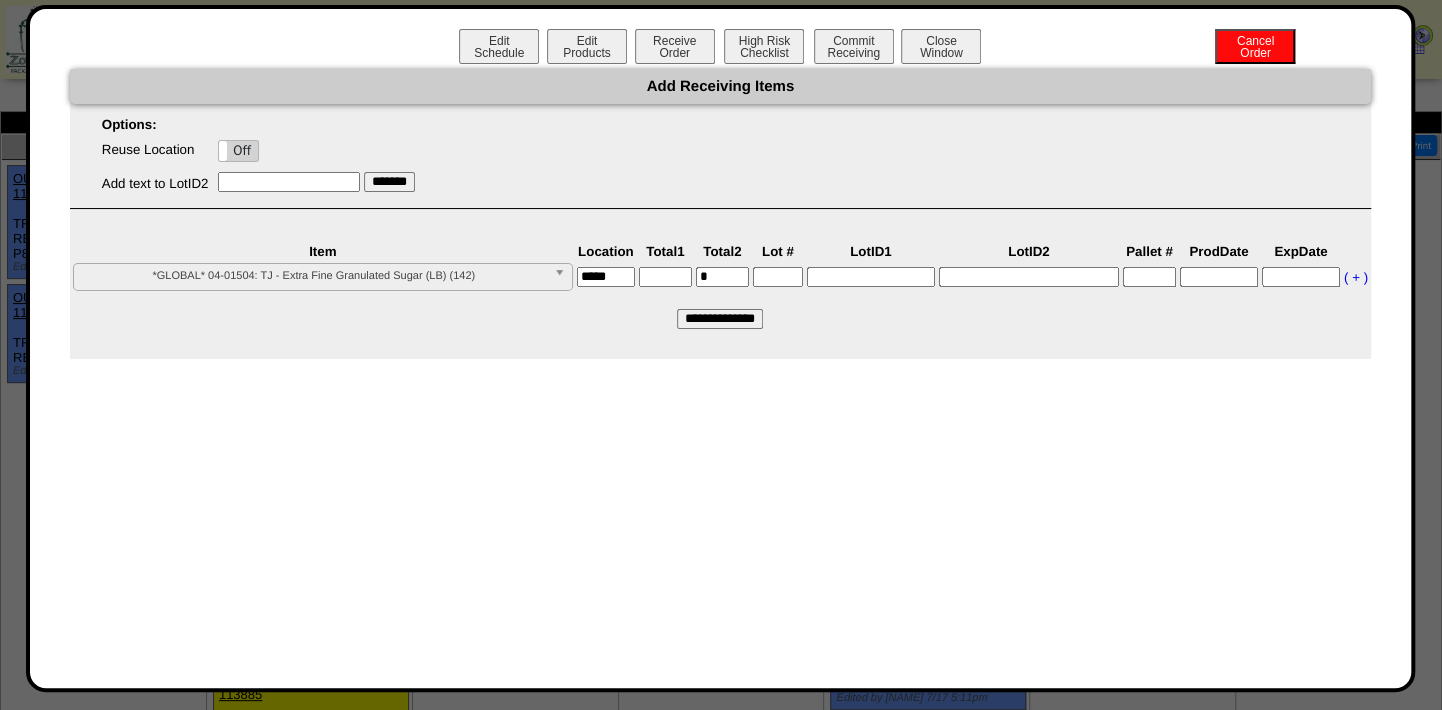 type on "*****" 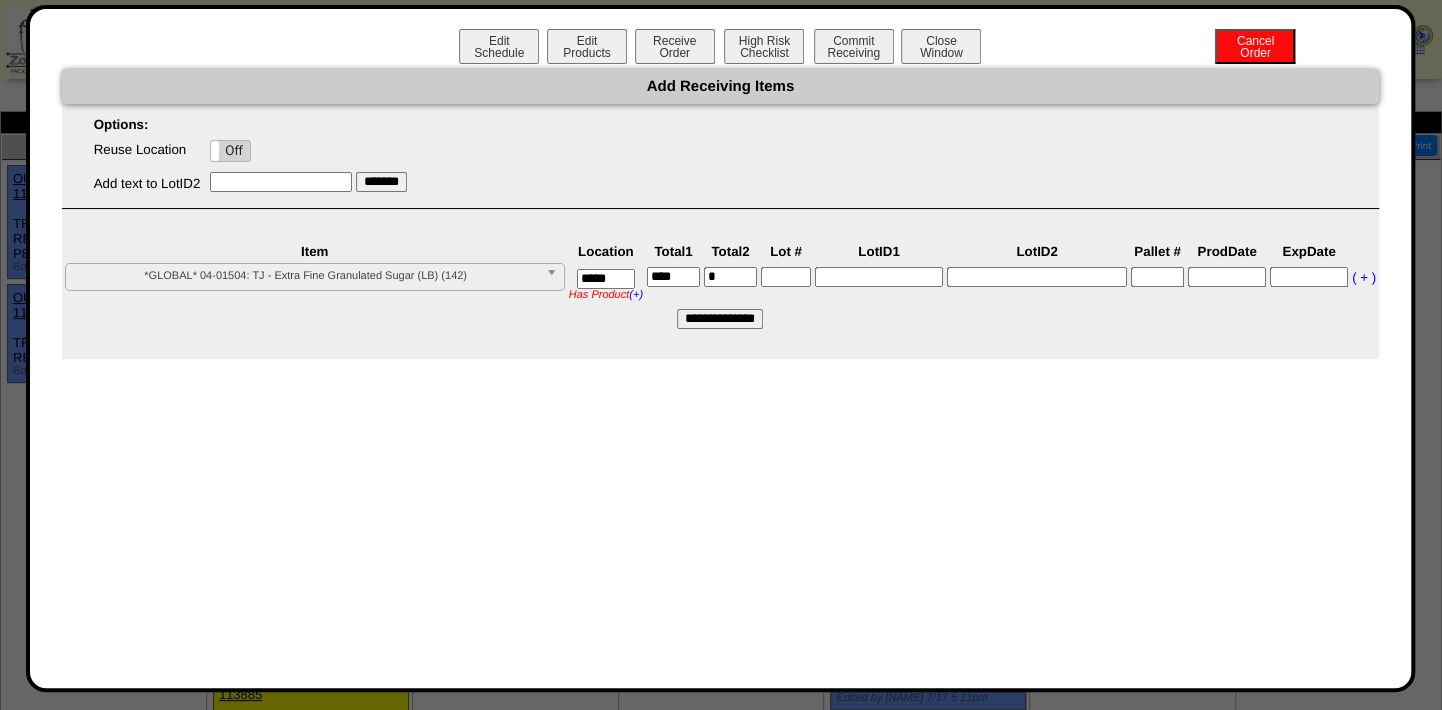 type on "****" 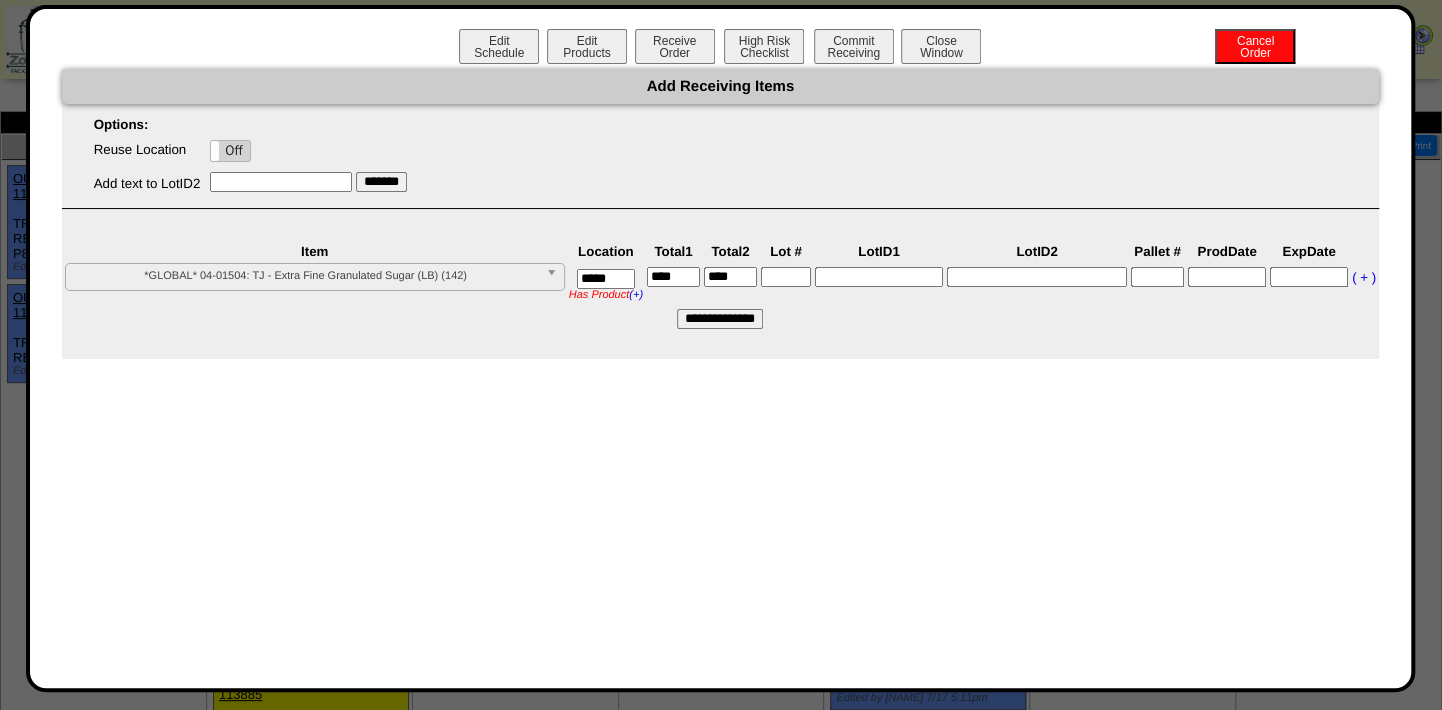 type on "****" 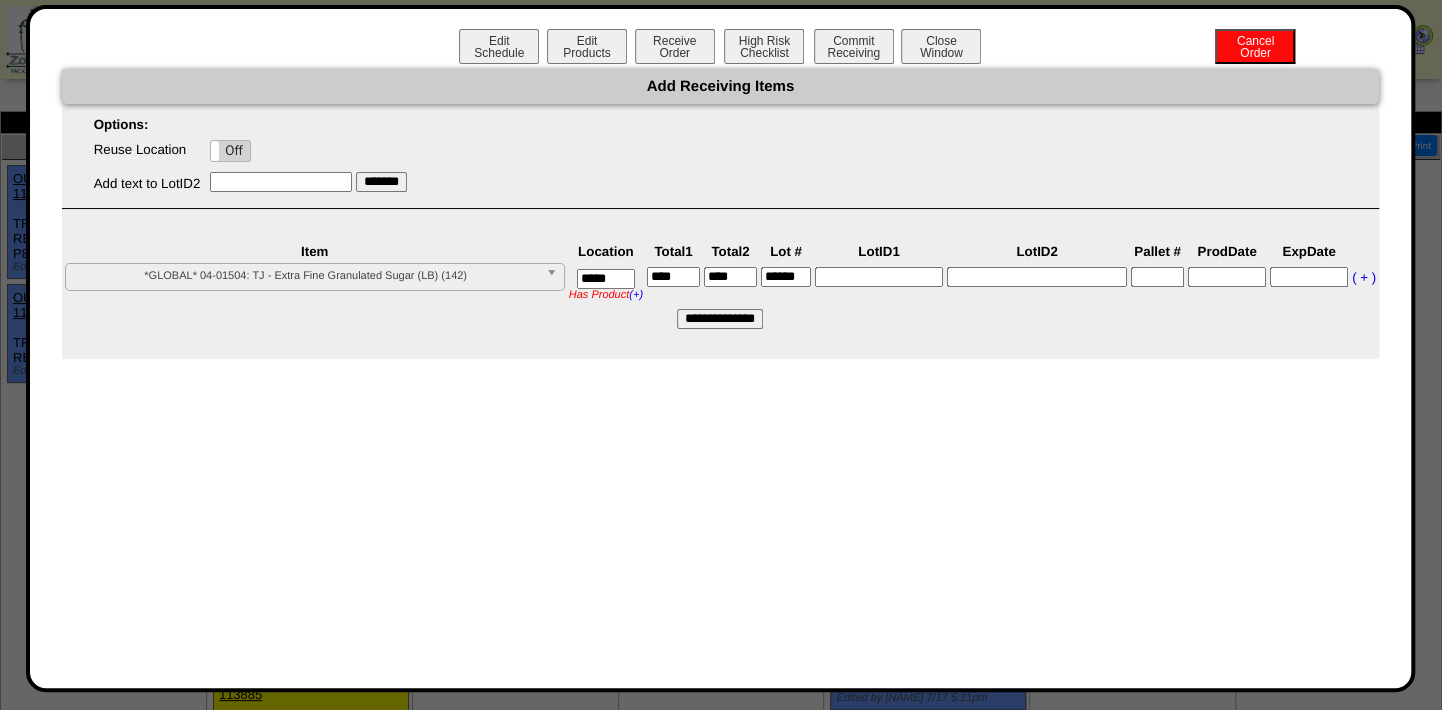 scroll, scrollTop: 0, scrollLeft: 10, axis: horizontal 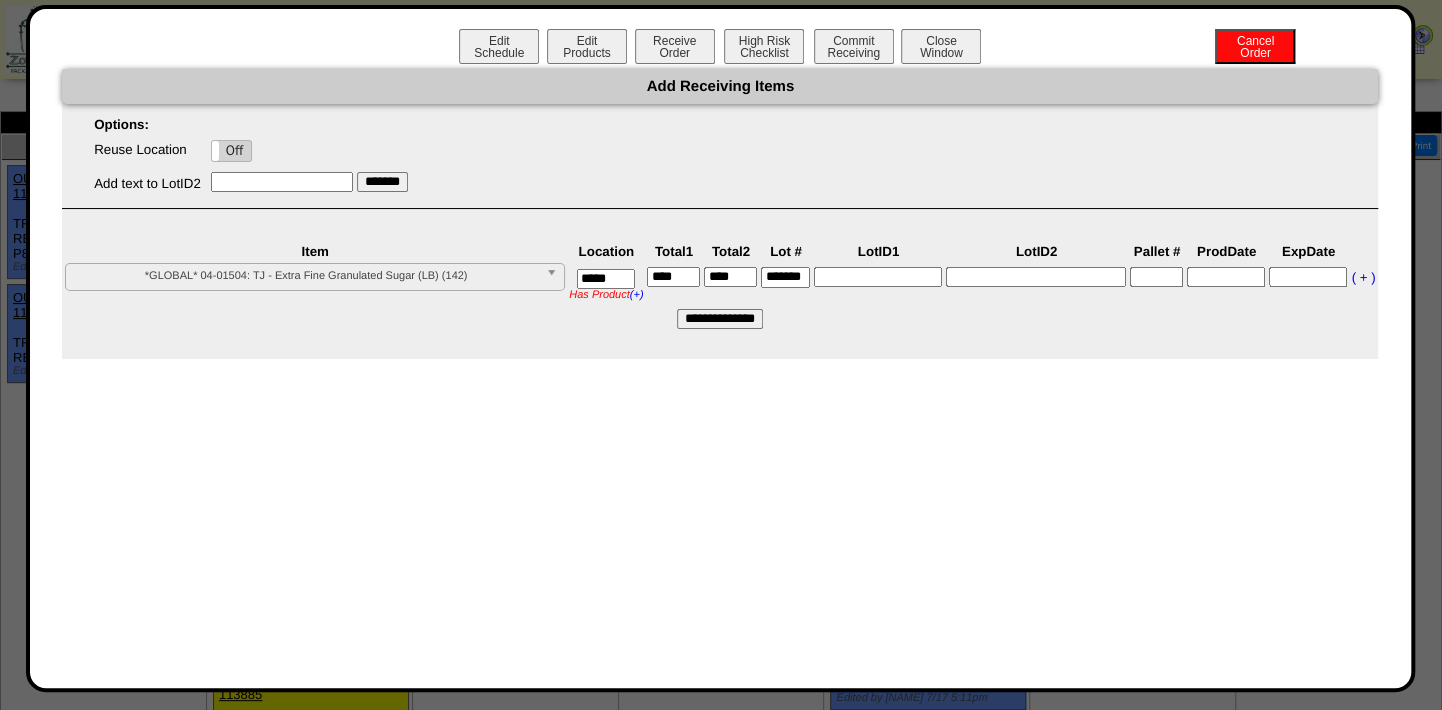 type on "*******" 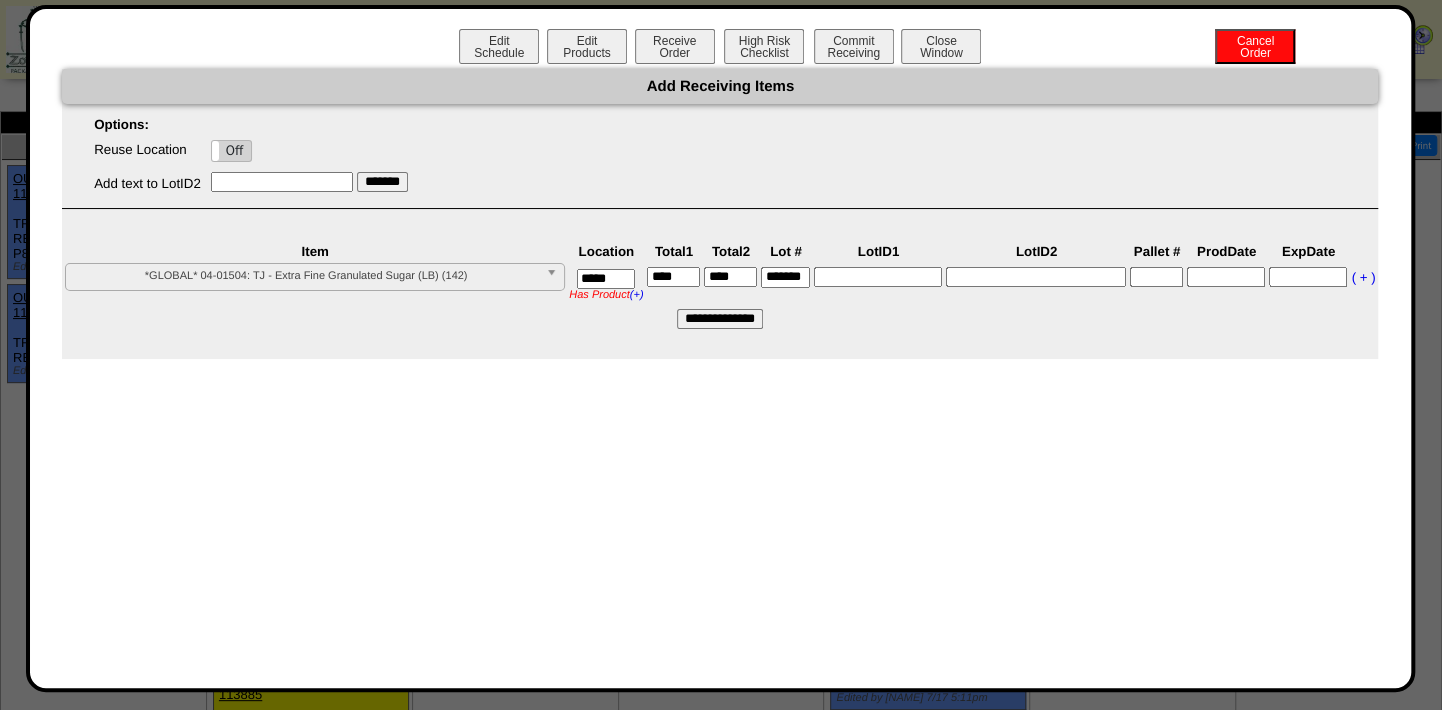 scroll, scrollTop: 0, scrollLeft: 0, axis: both 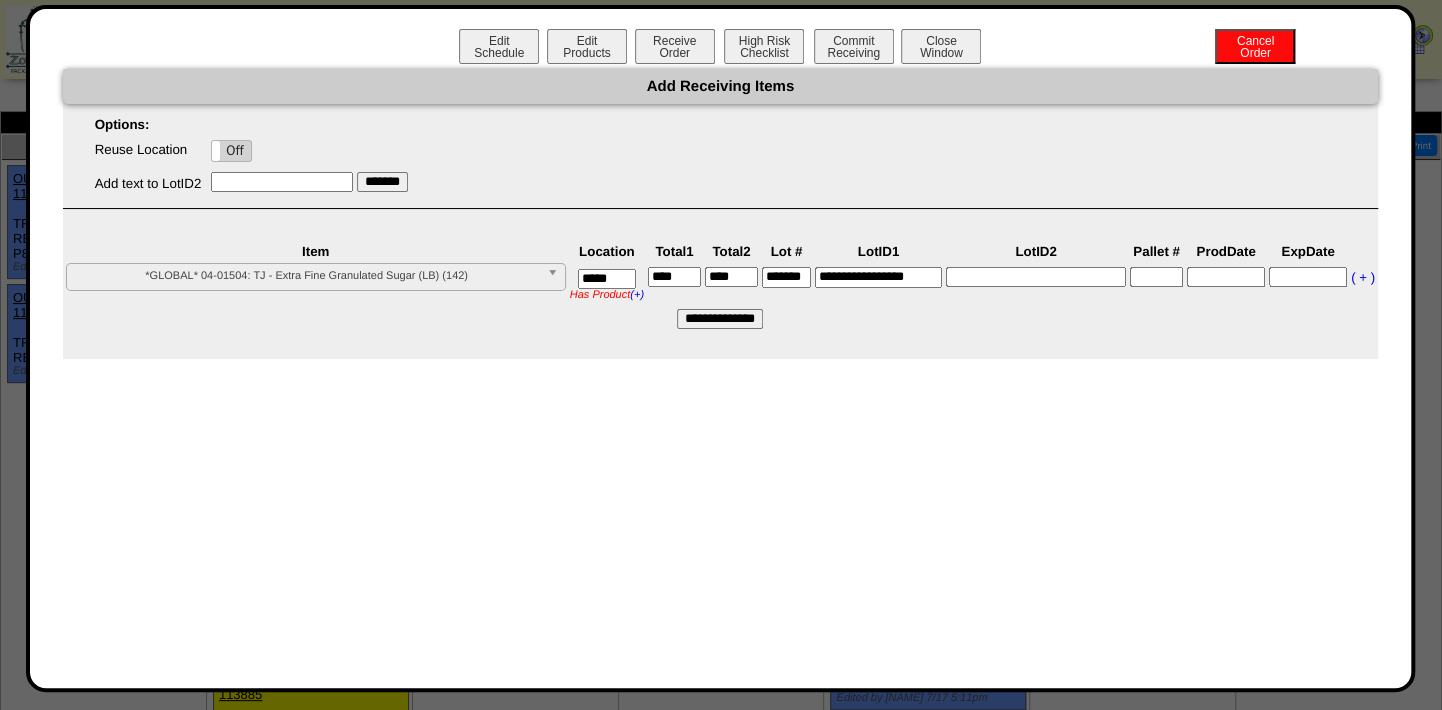 type on "**********" 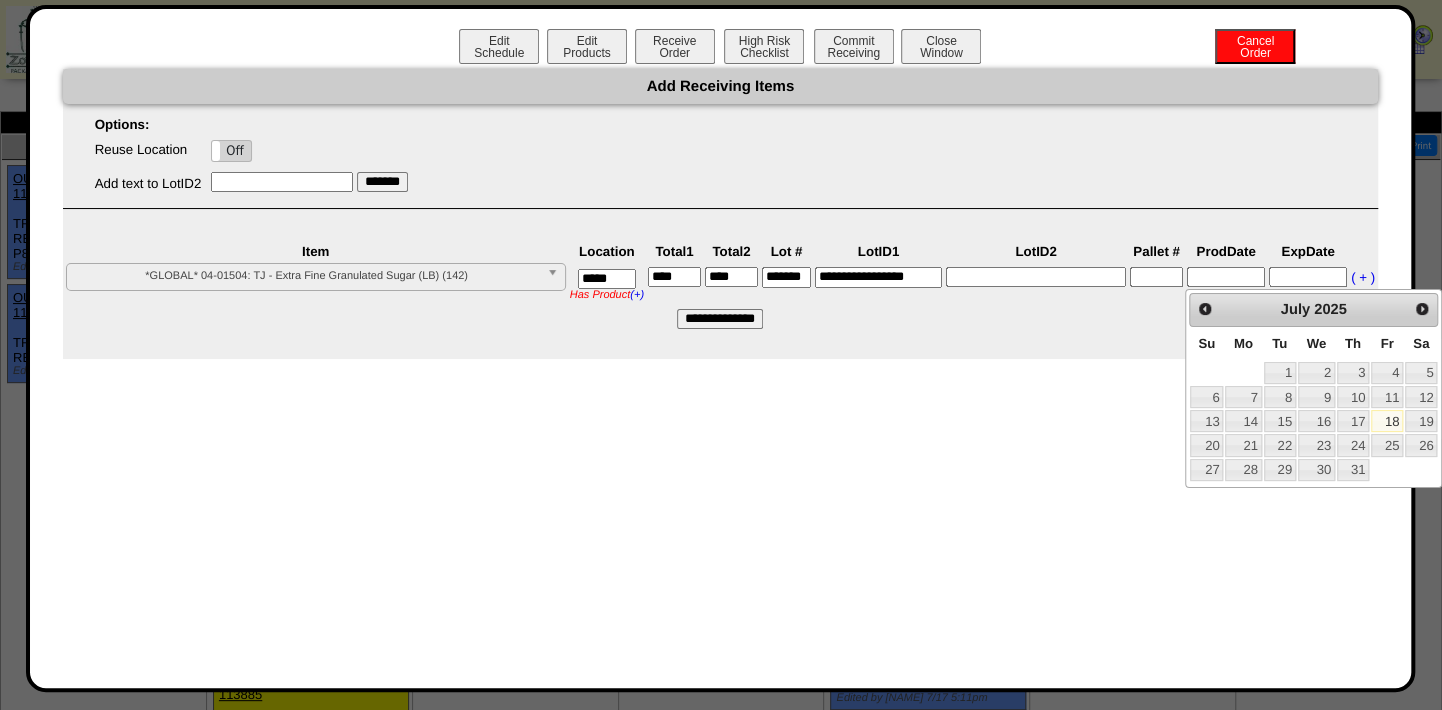 click on "**********" at bounding box center (720, 319) 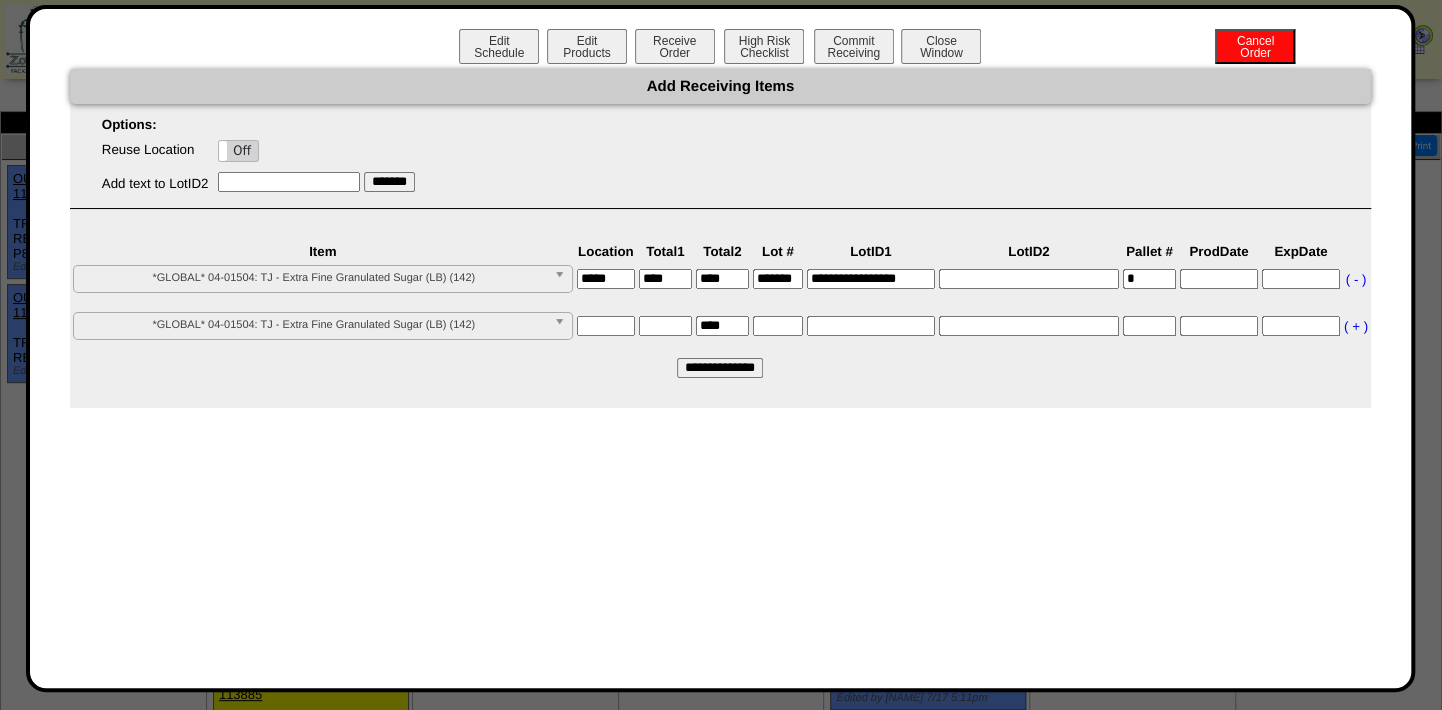 click at bounding box center [606, 326] 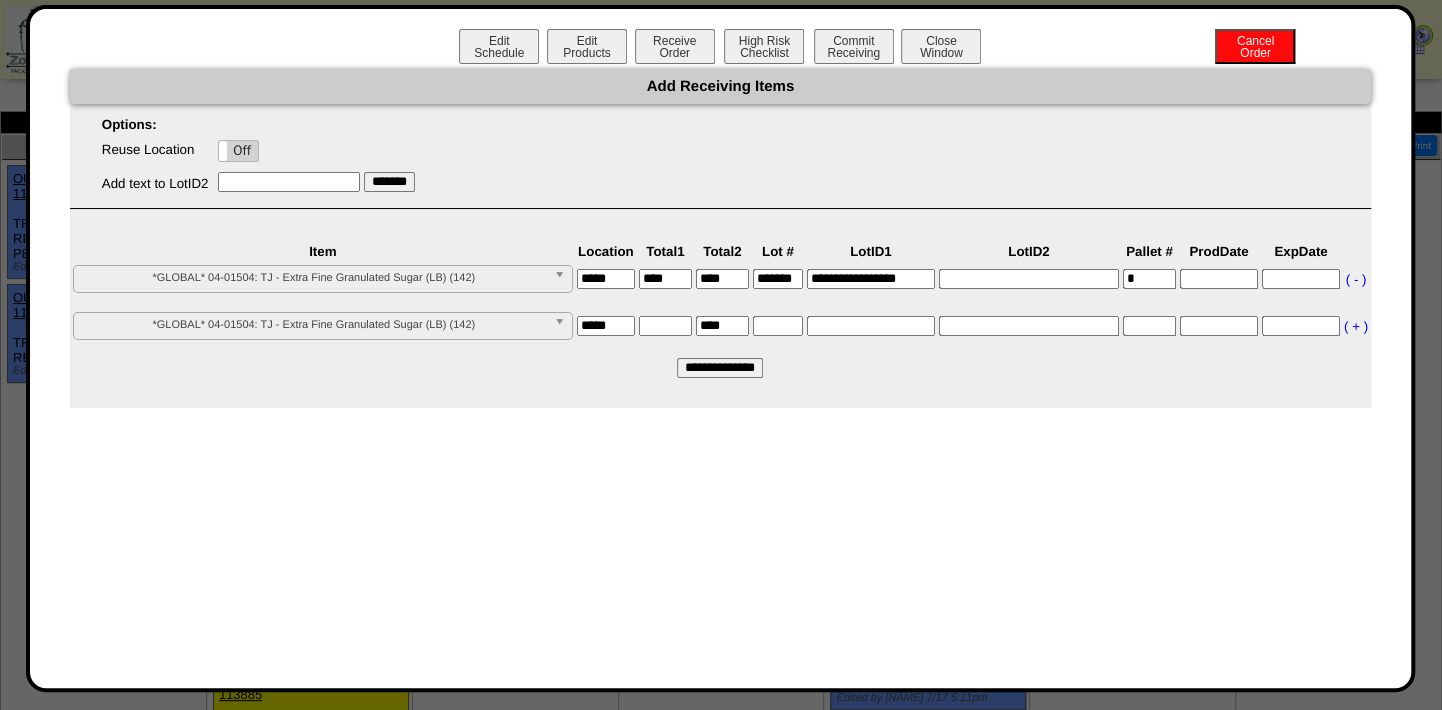 type on "*****" 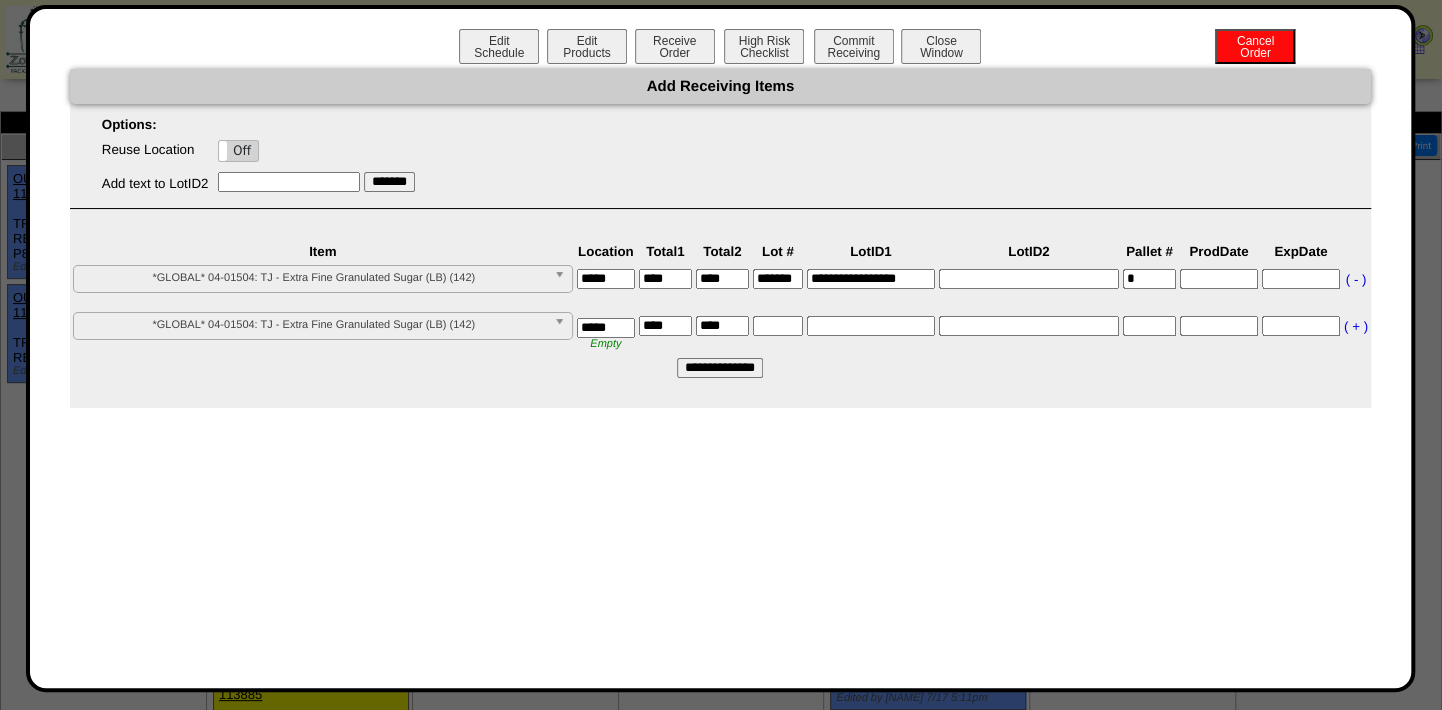 type on "****" 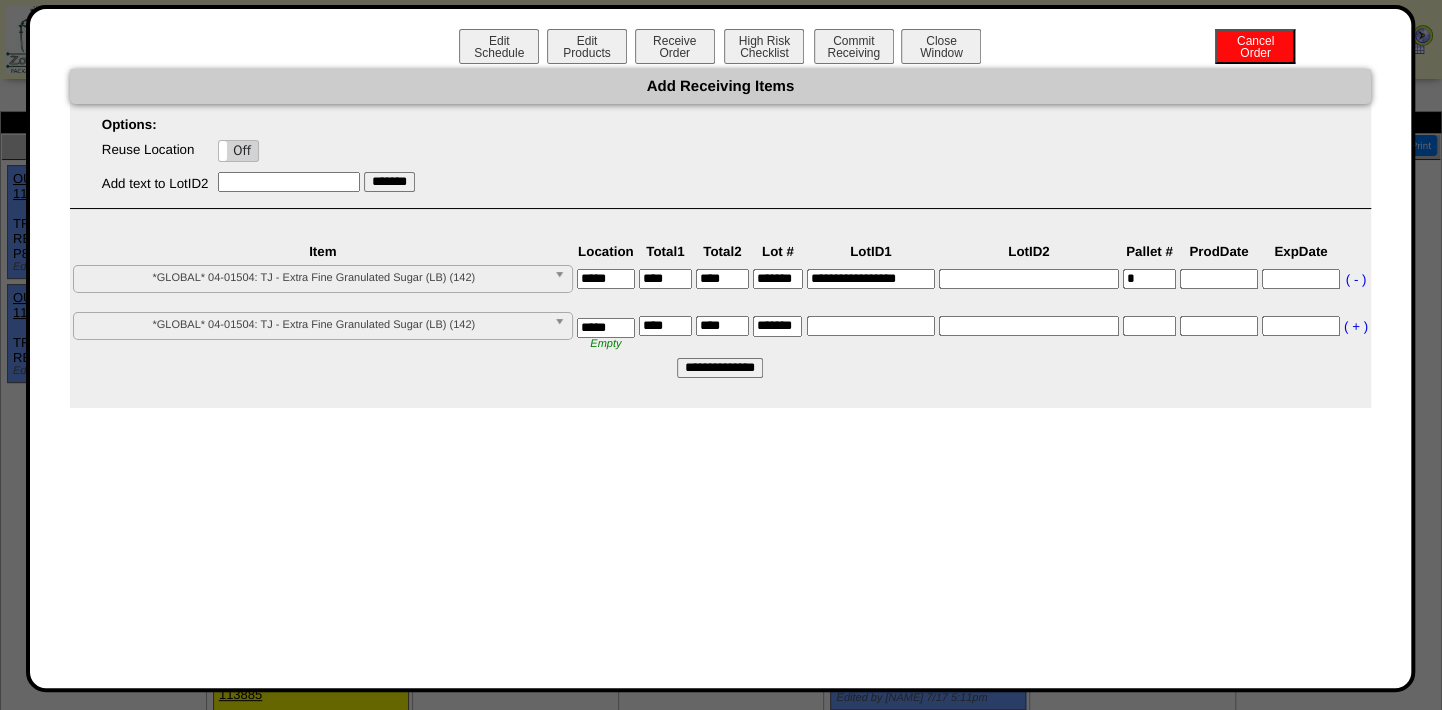 scroll, scrollTop: 0, scrollLeft: 9, axis: horizontal 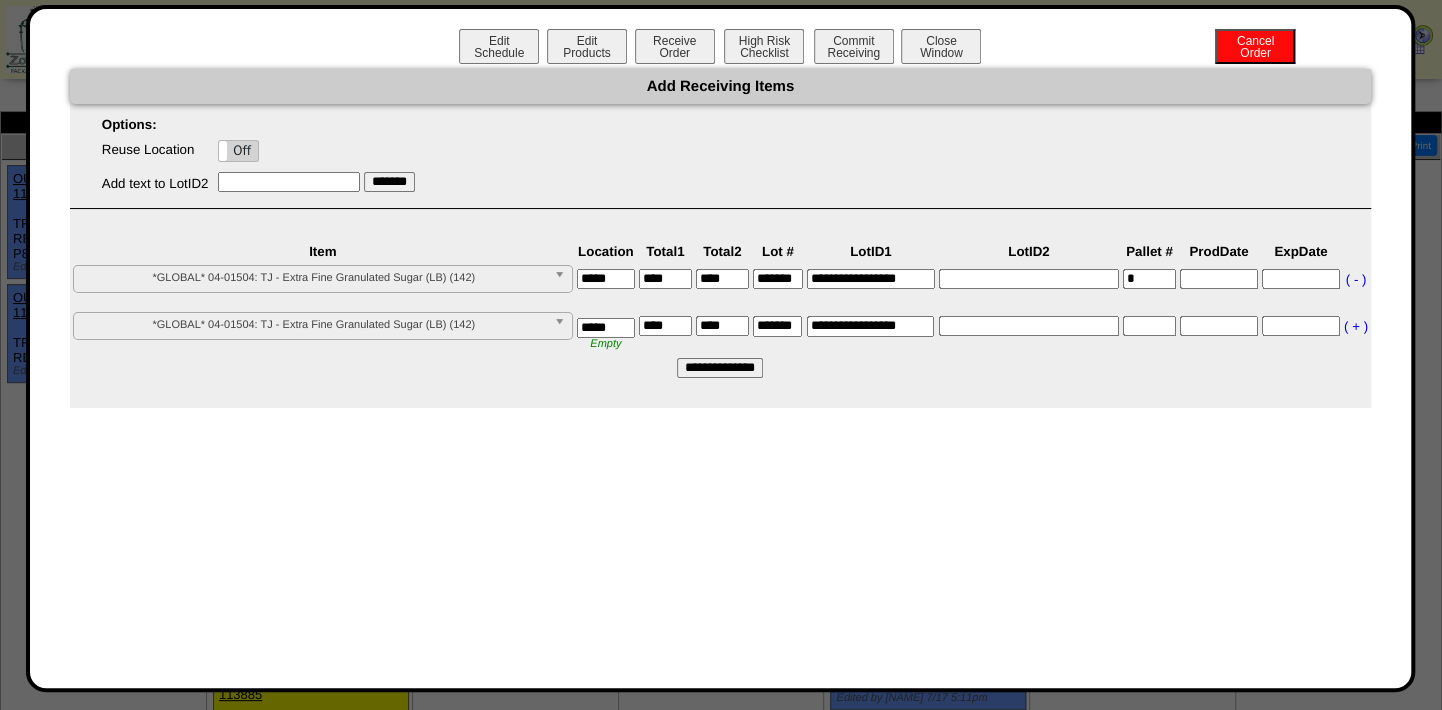 type on "**********" 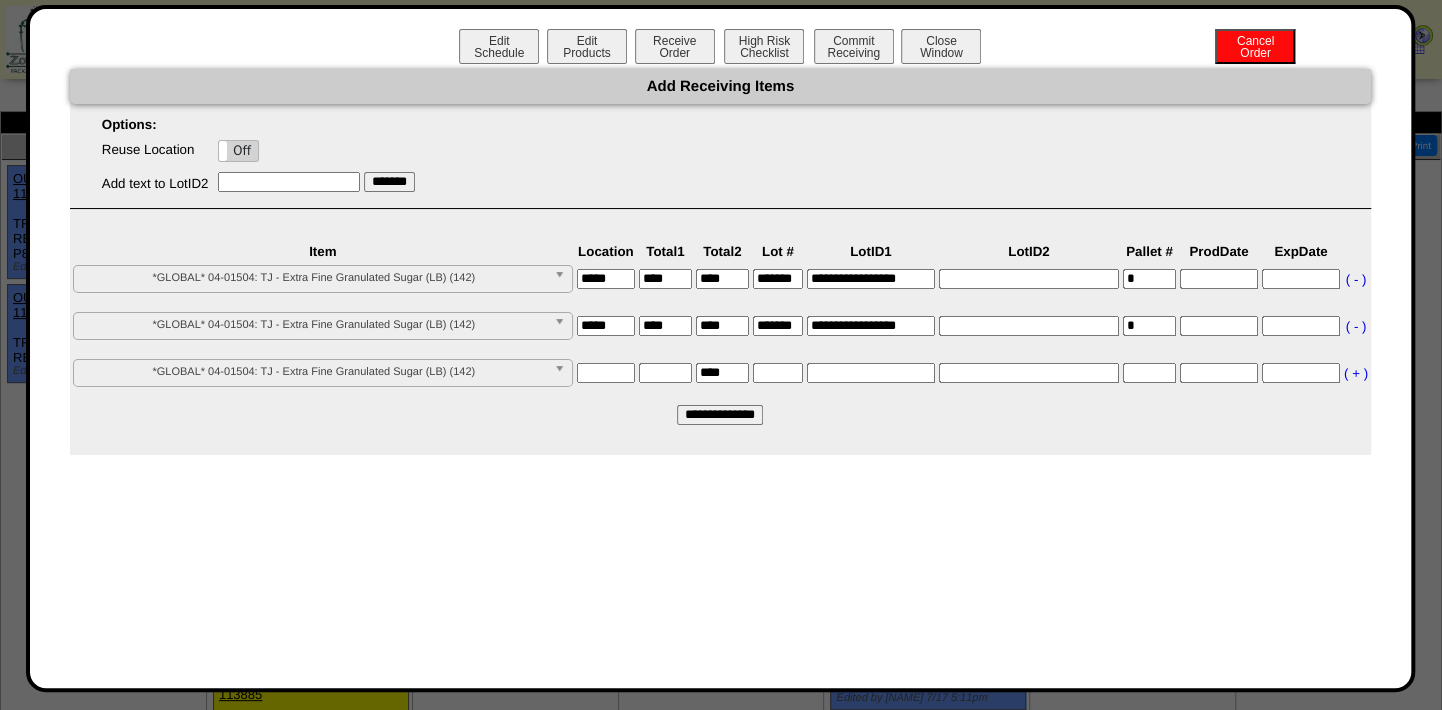 click at bounding box center (563, 279) 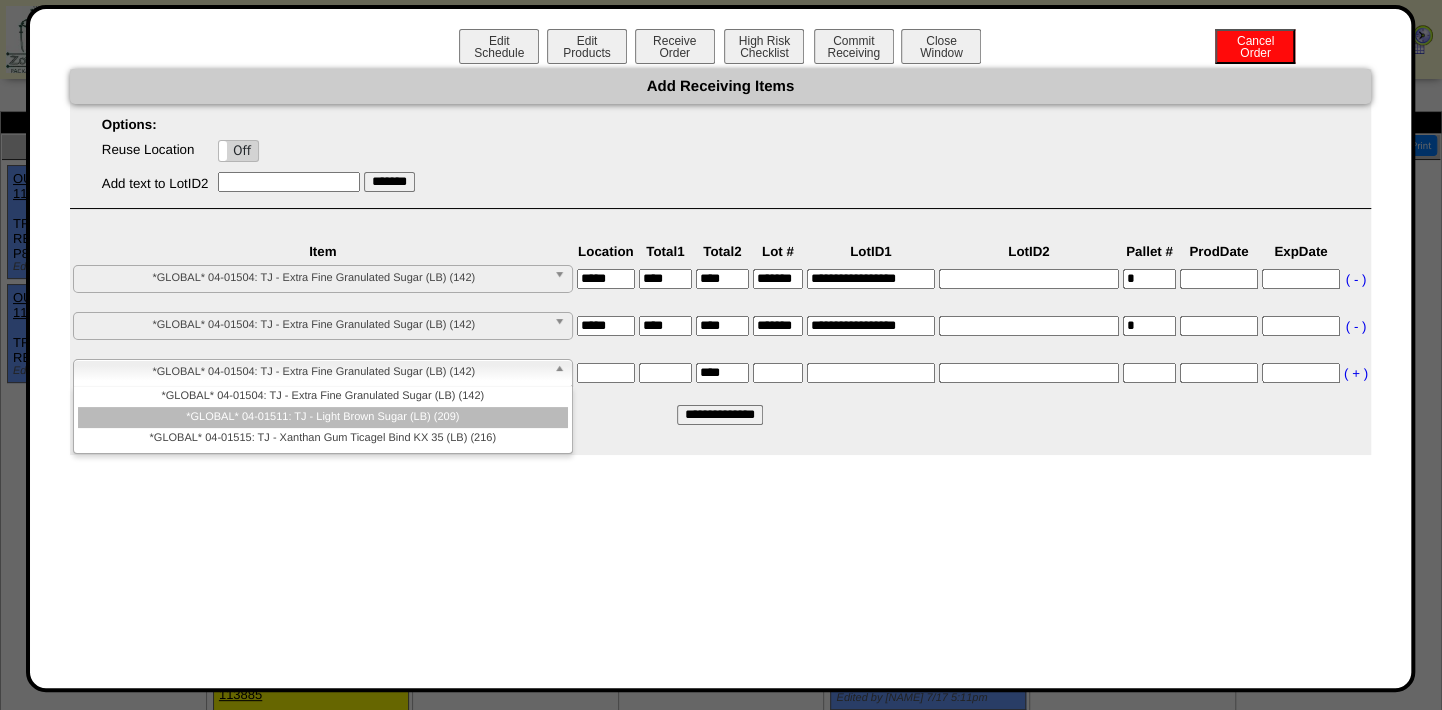 click on "*GLOBAL*  04-01511: TJ - Light Brown Sugar (LB) (209)" at bounding box center (323, 417) 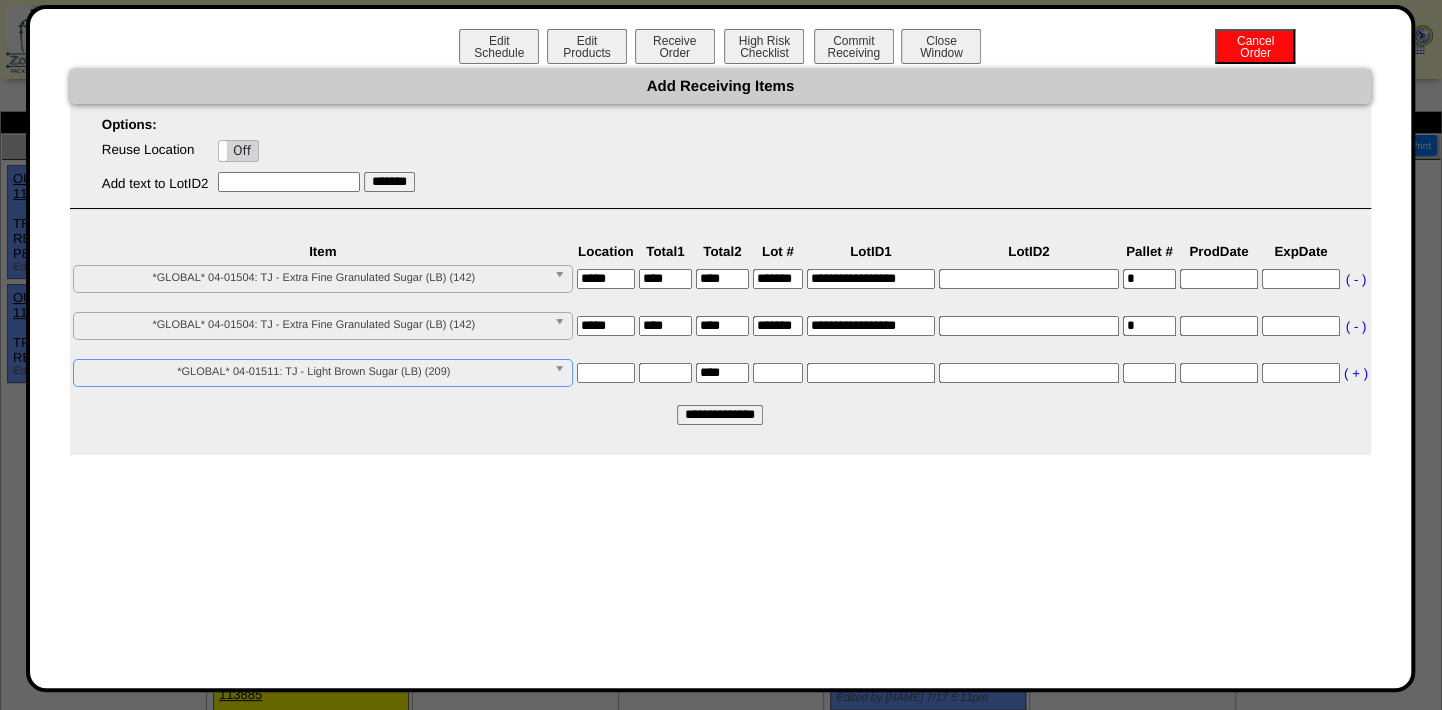 click at bounding box center [606, 373] 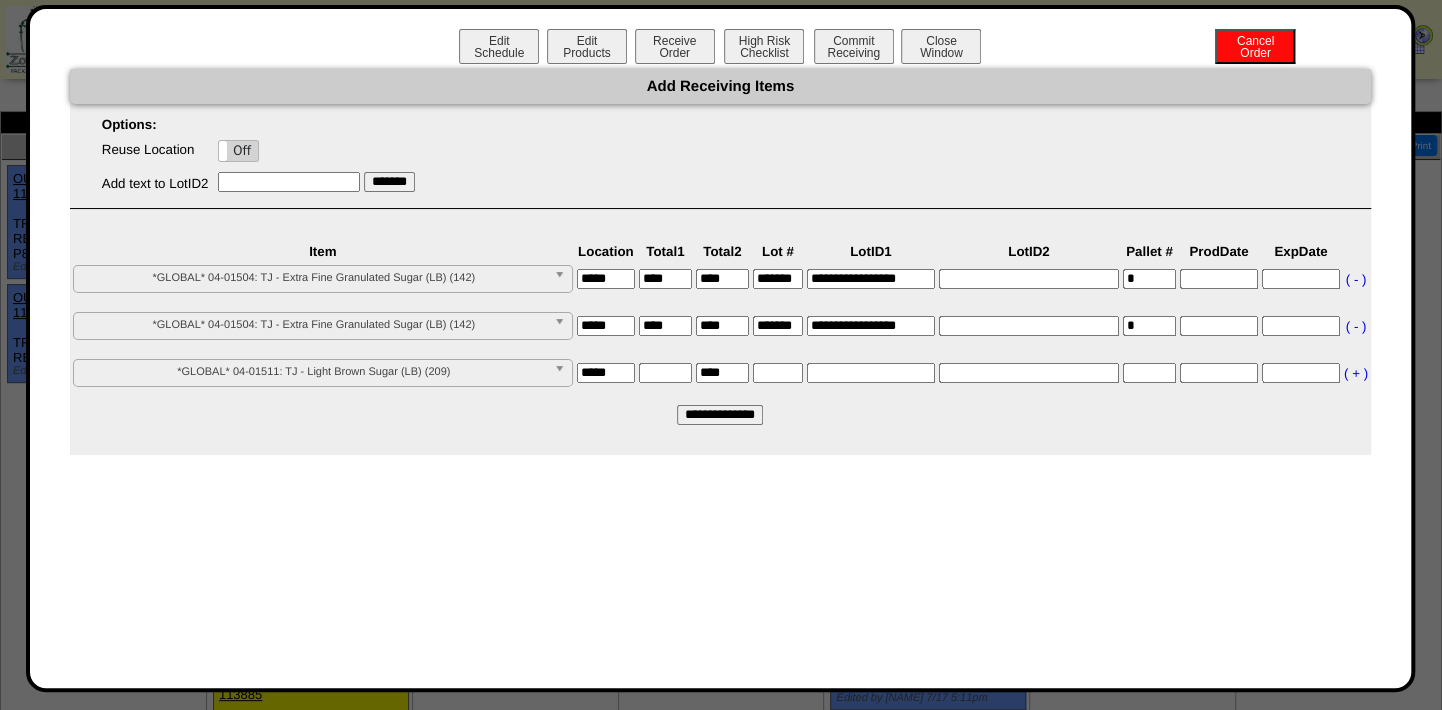 type on "*****" 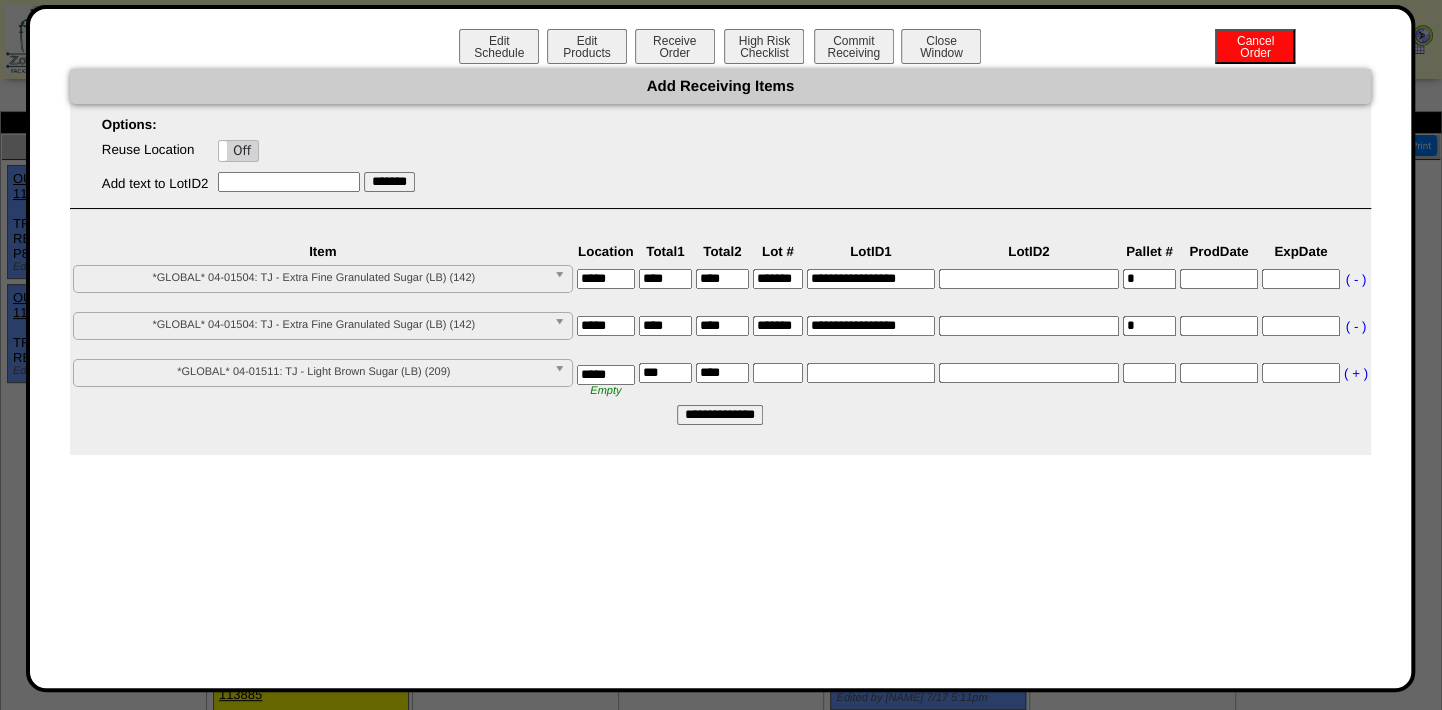 type on "***" 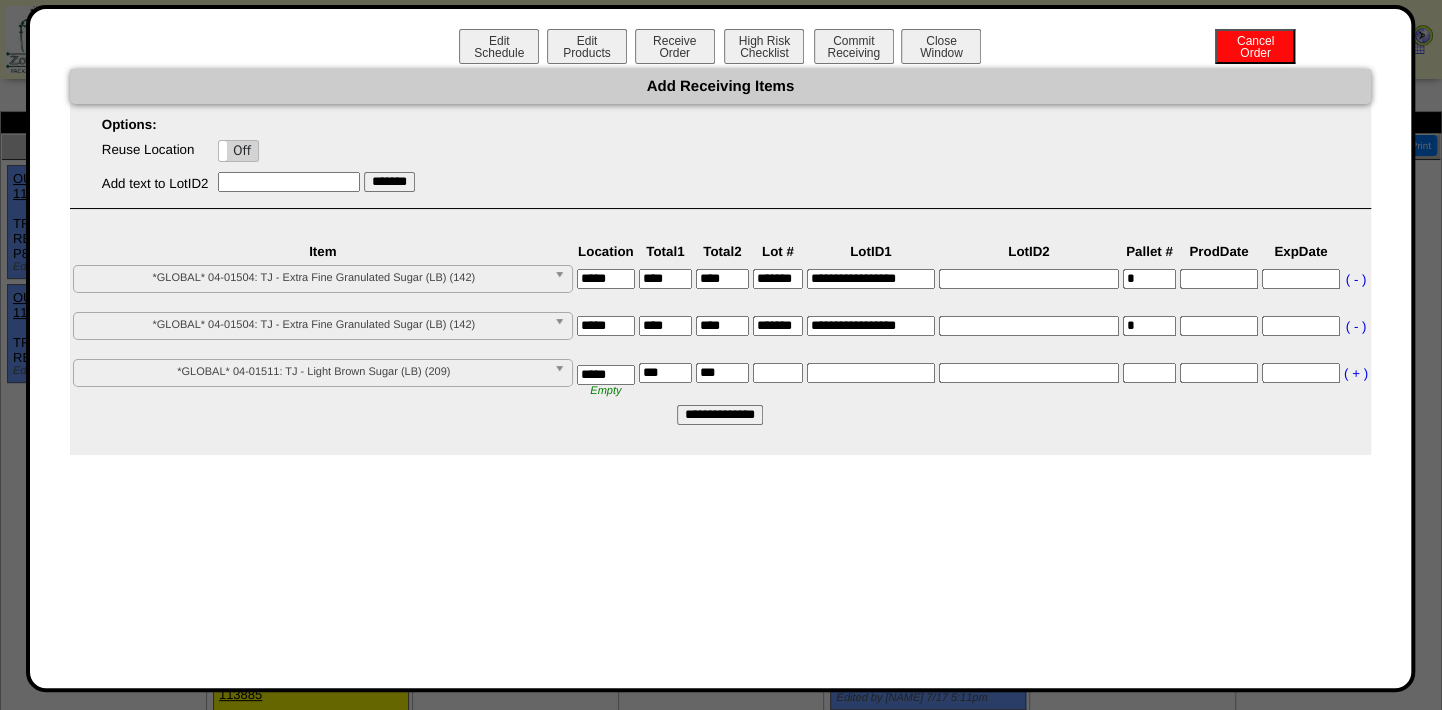 type on "***" 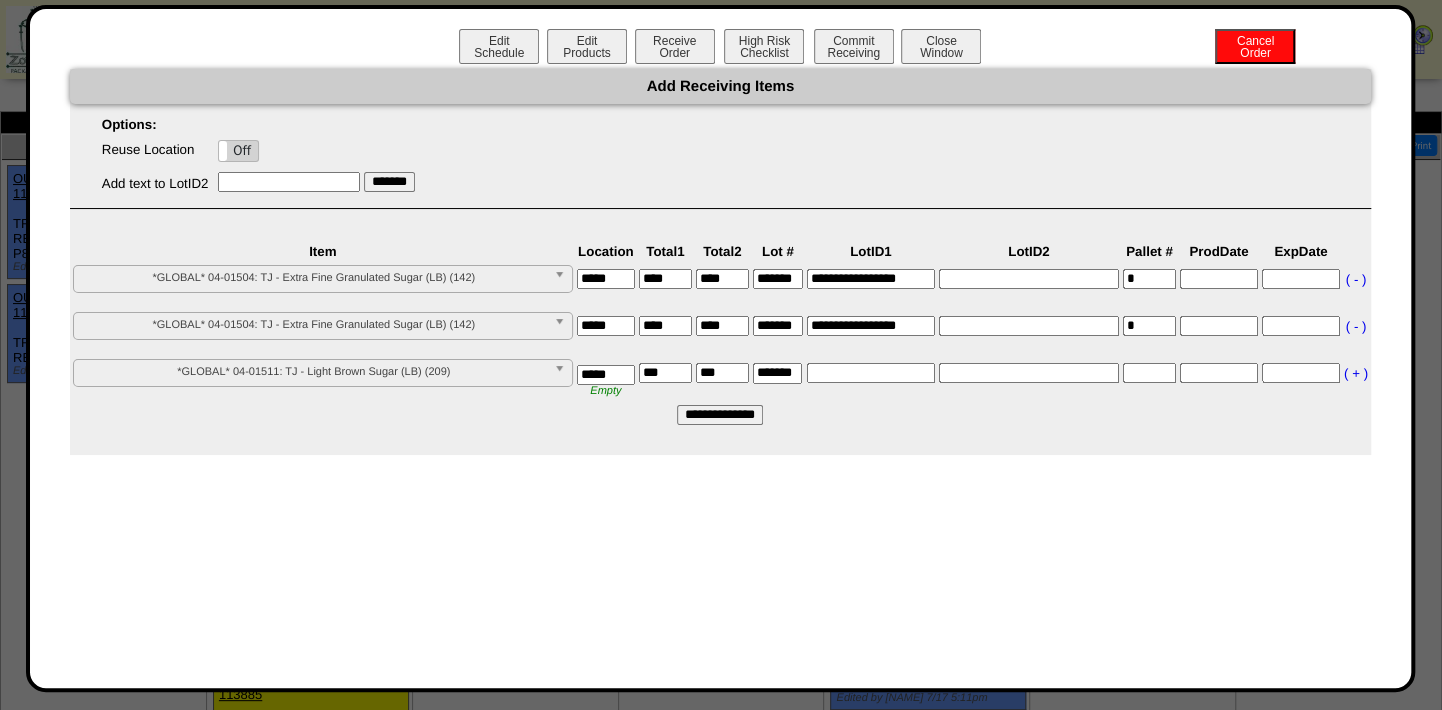 scroll, scrollTop: 0, scrollLeft: 9, axis: horizontal 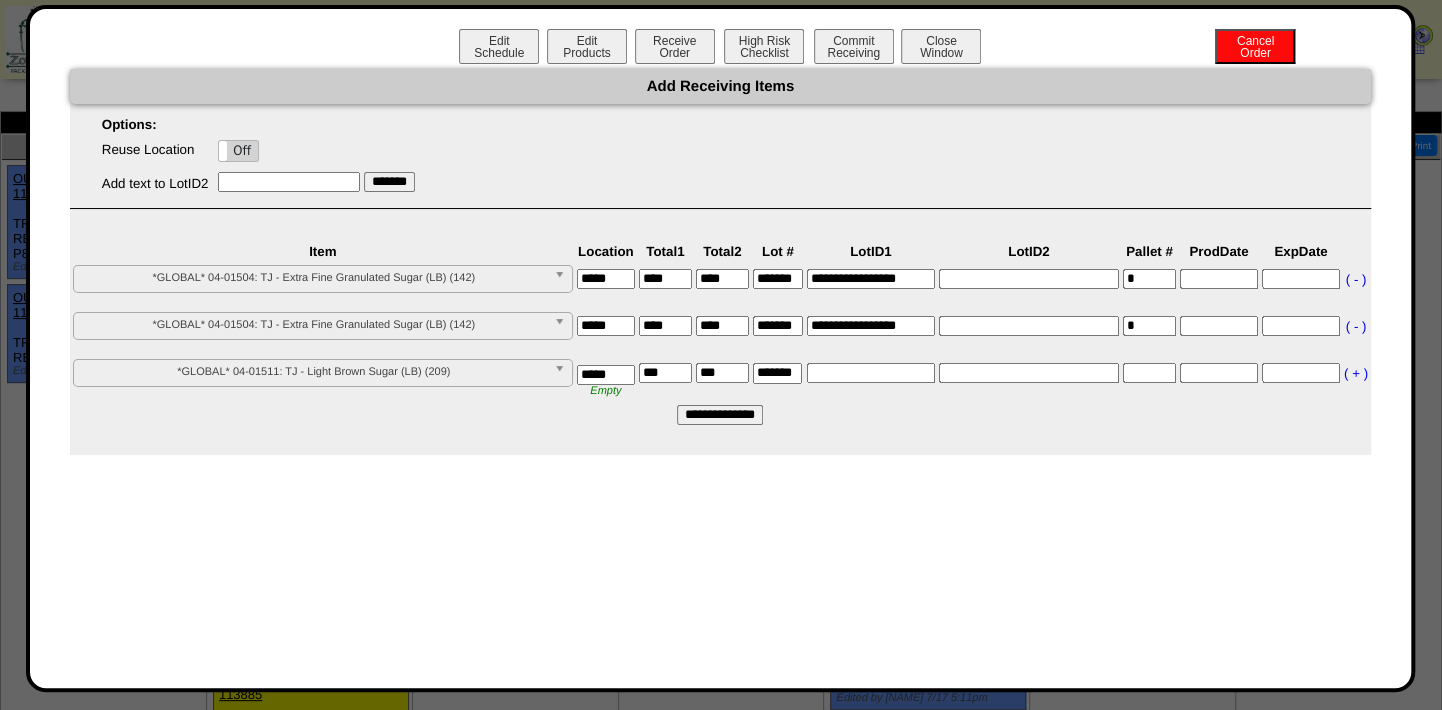 type on "*******" 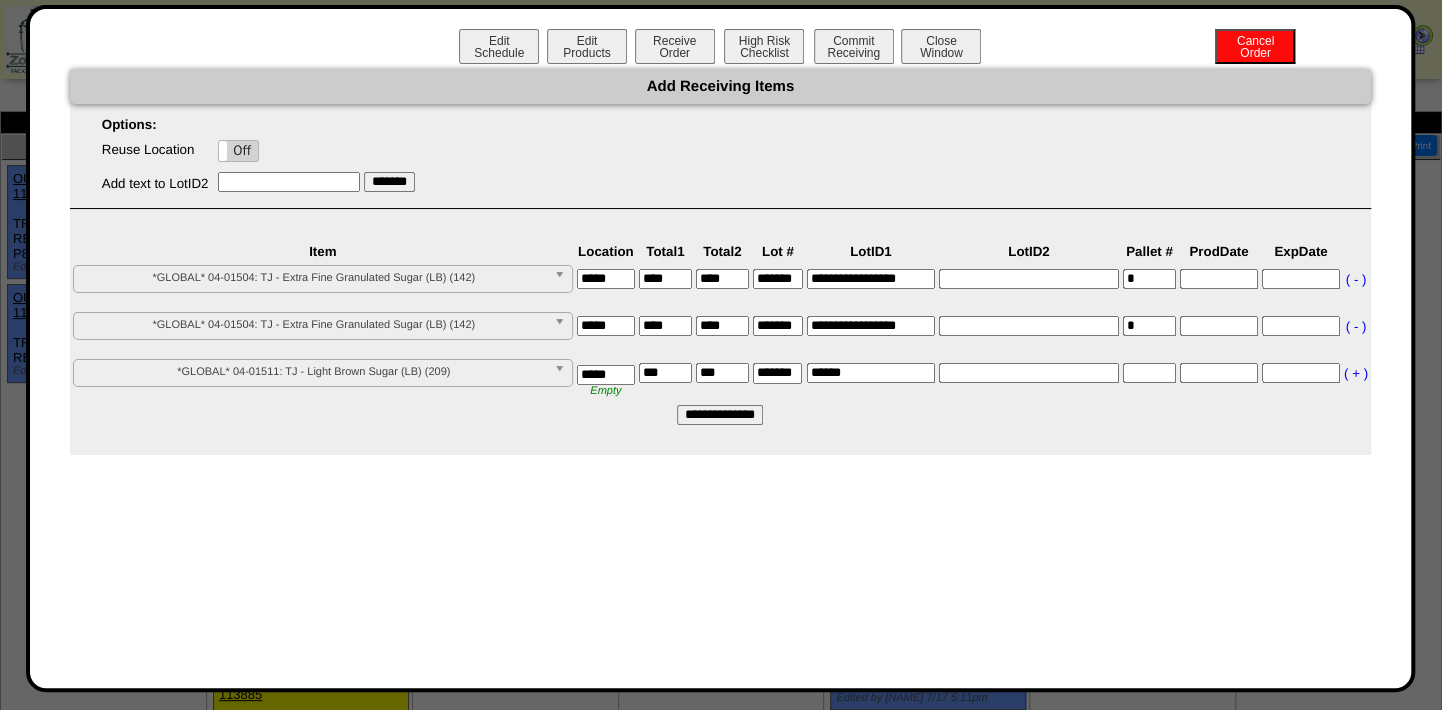type on "******" 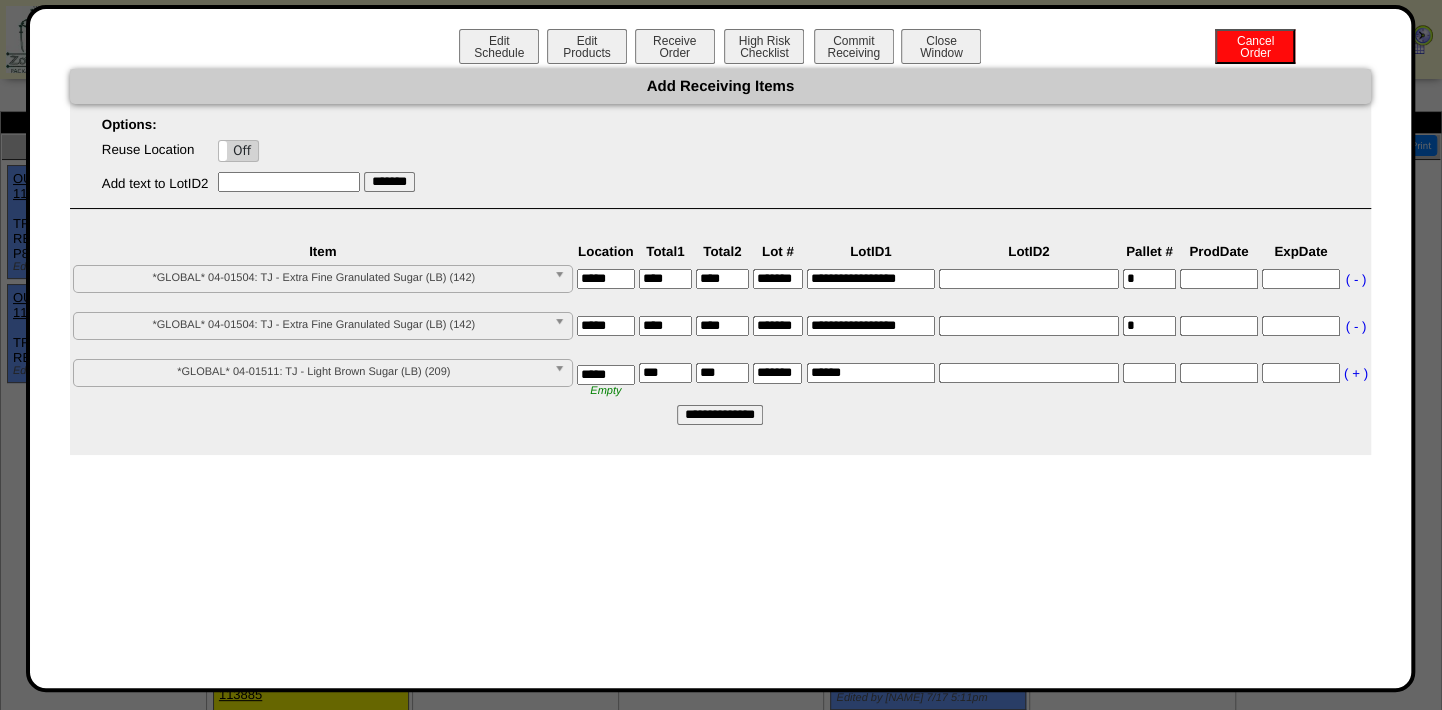click on "**********" at bounding box center [720, 415] 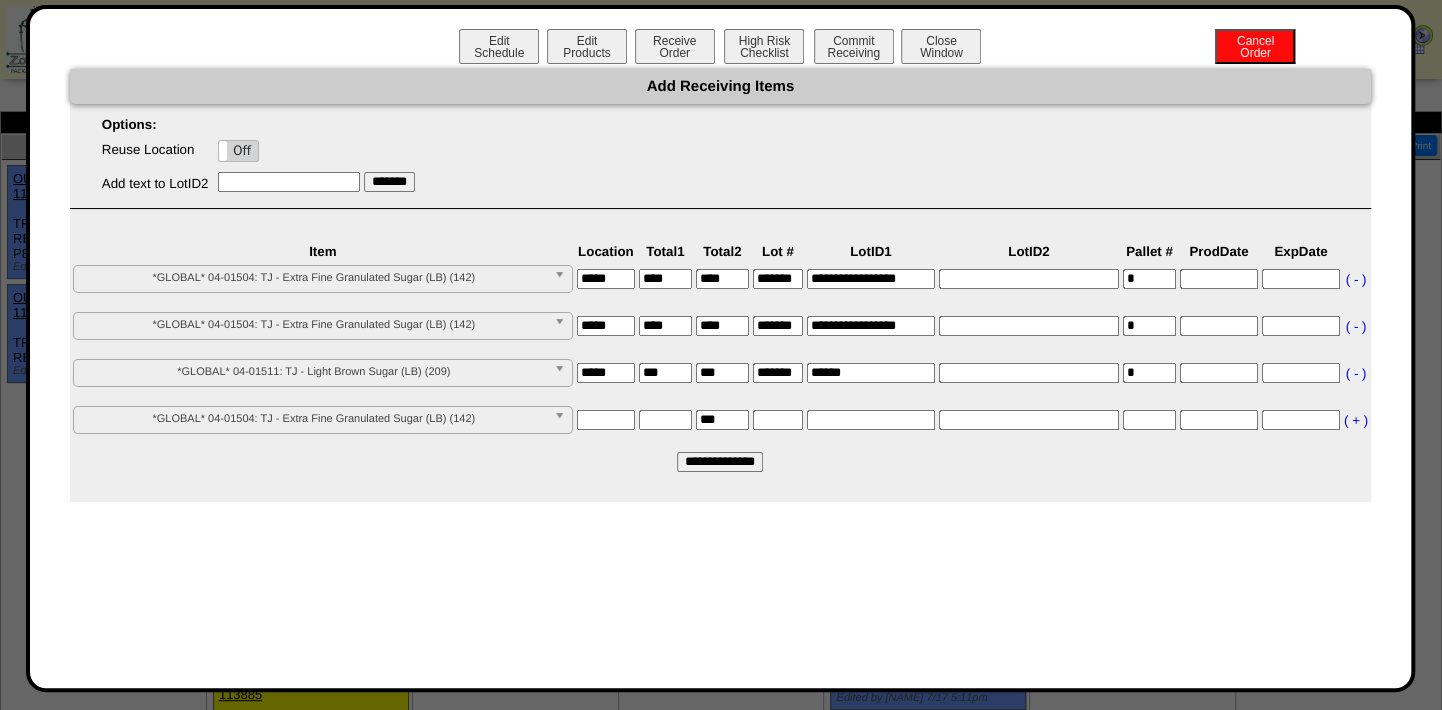 click at bounding box center (563, 279) 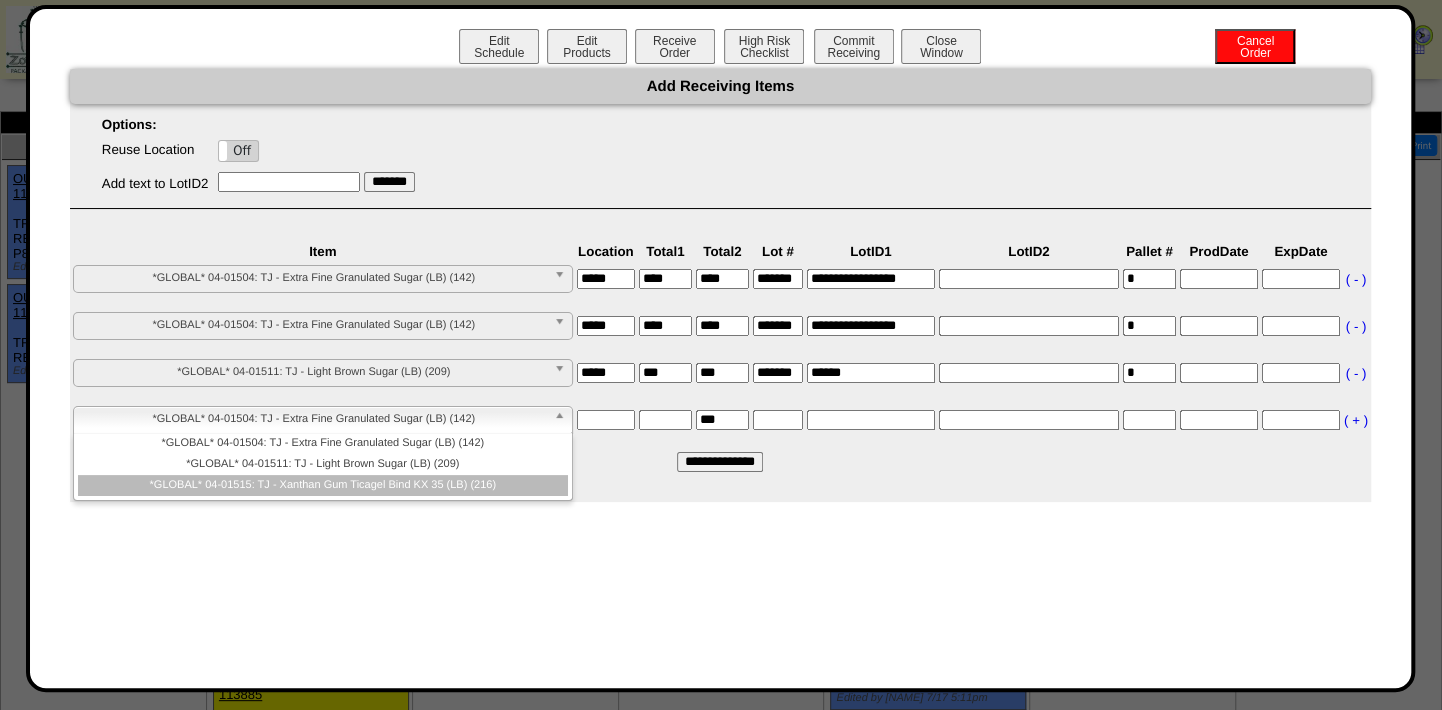 click on "*GLOBAL*  04-01515: TJ - Xanthan Gum Ticagel Bind KX 35 (LB) (216)" at bounding box center (323, 485) 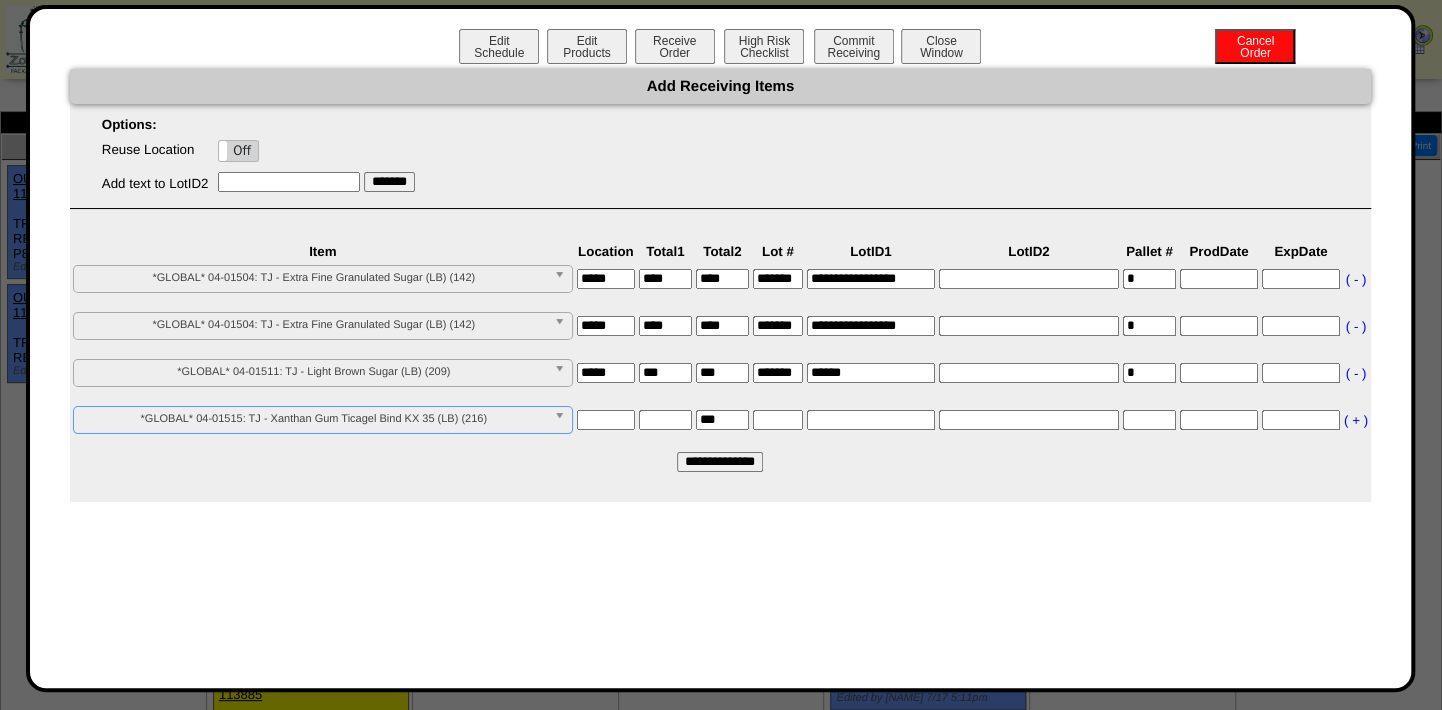 click at bounding box center [606, 420] 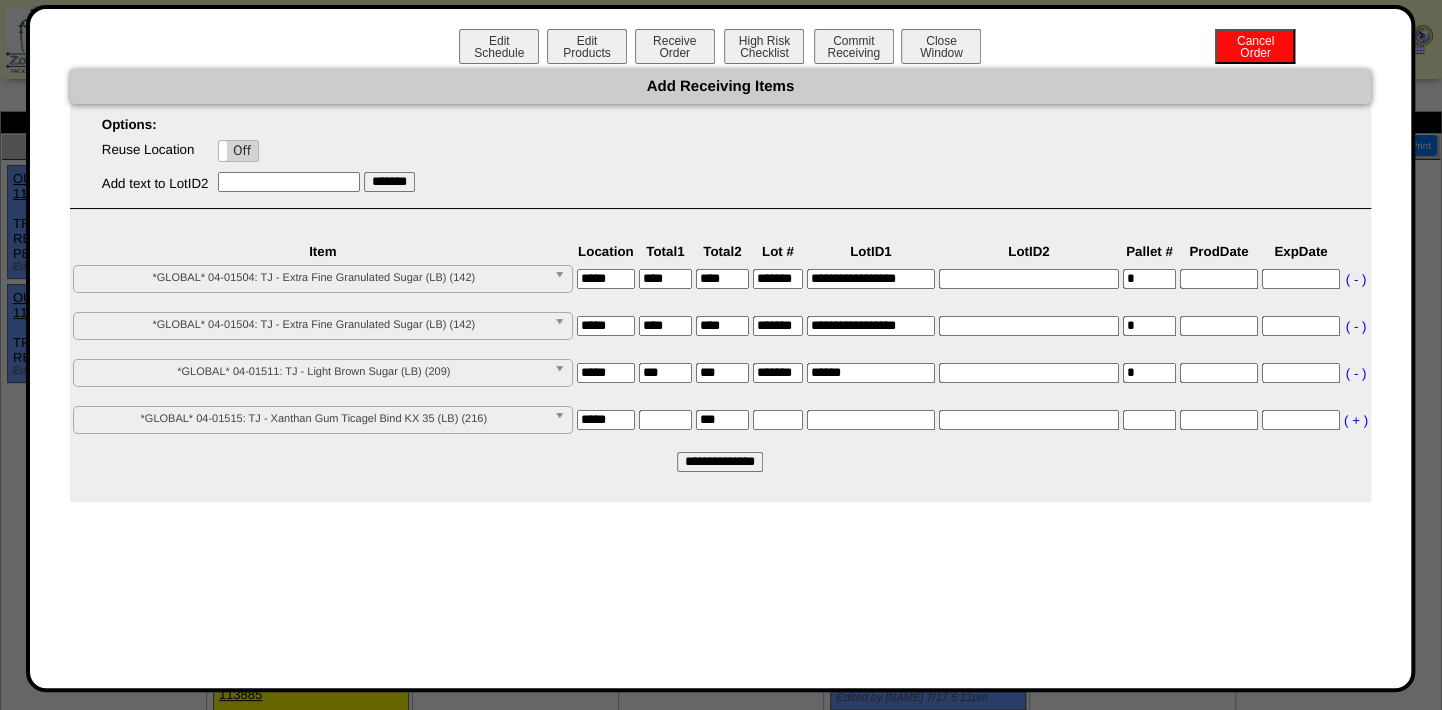 type on "*****" 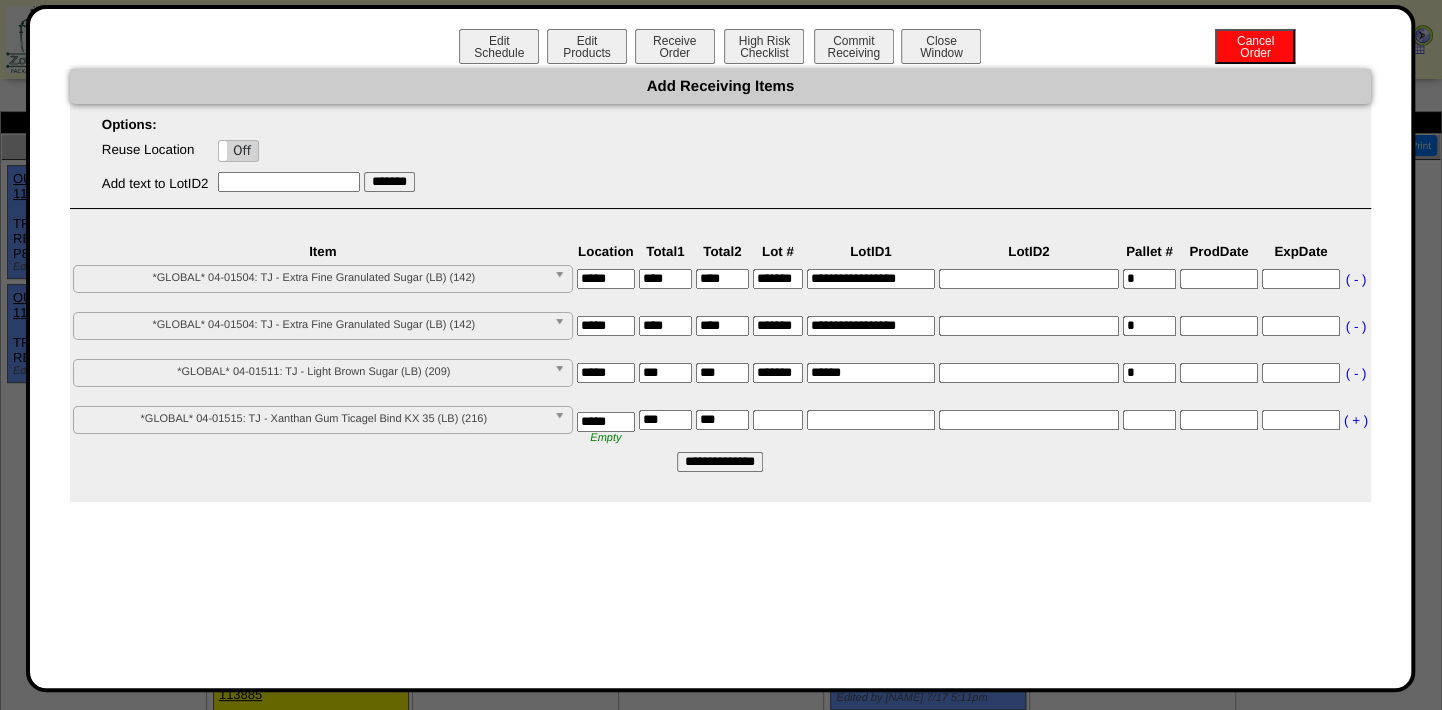 type on "***" 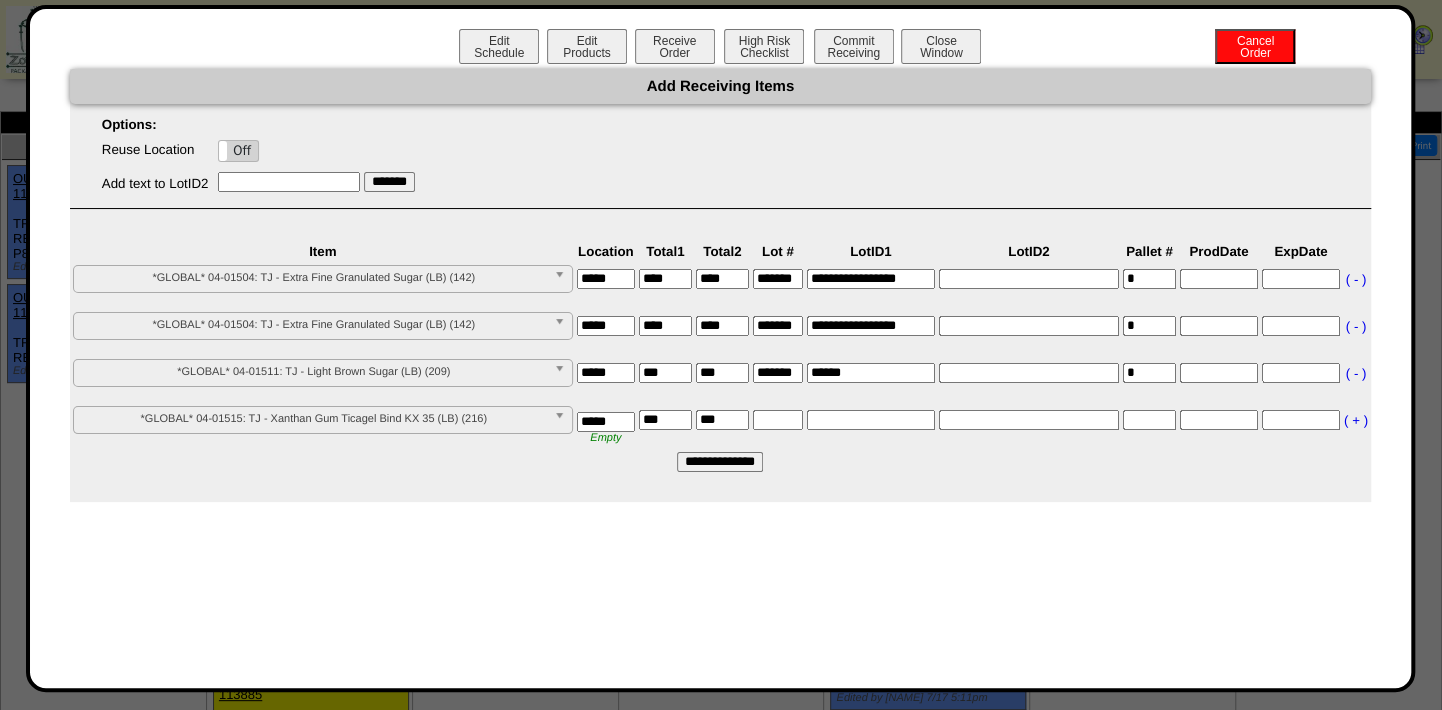 type on "***" 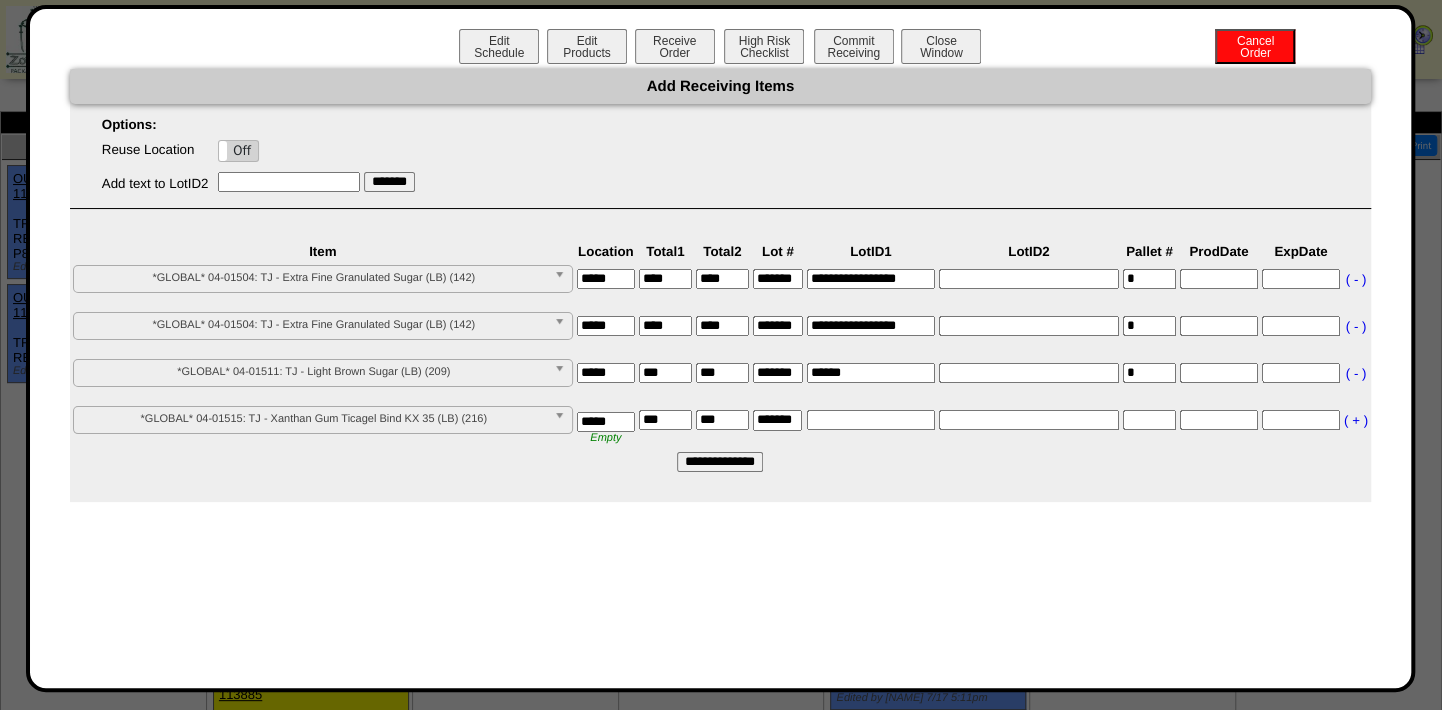 scroll, scrollTop: 0, scrollLeft: 9, axis: horizontal 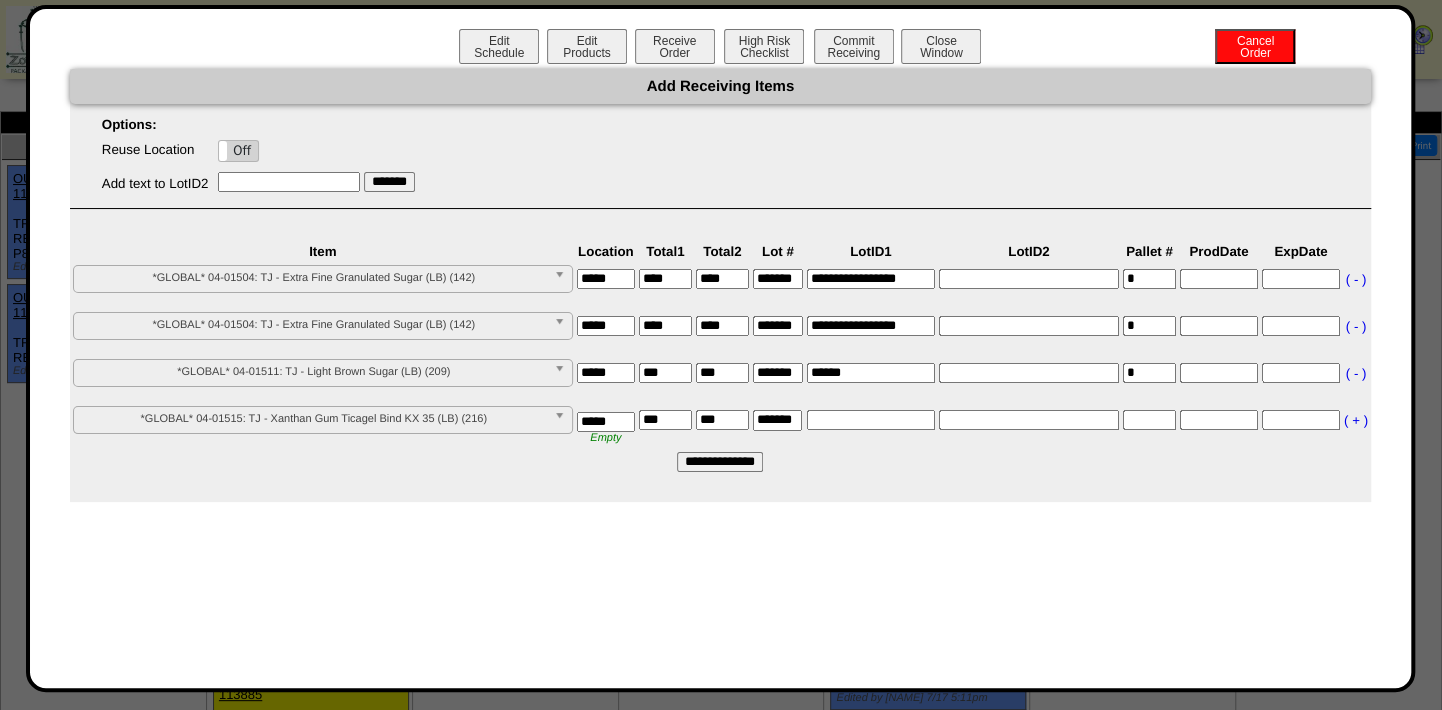 type on "*******" 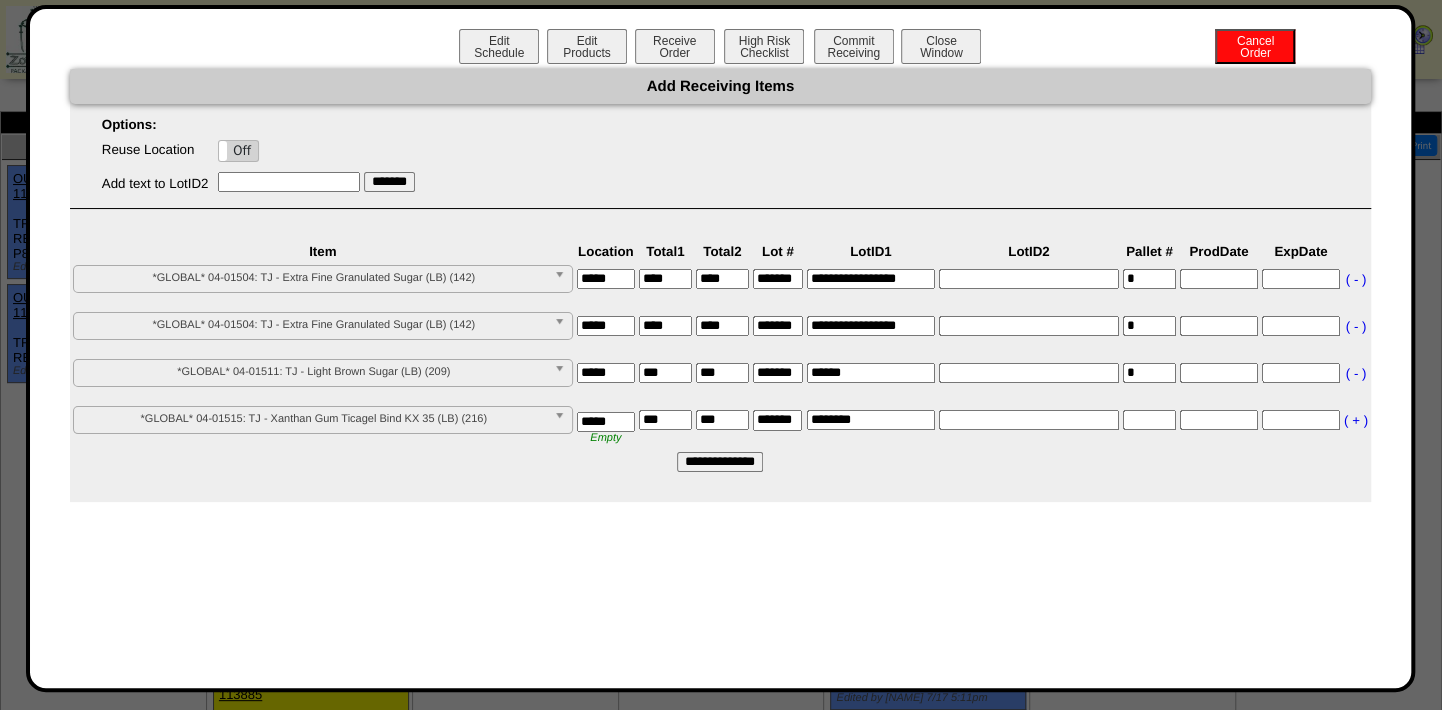 type on "********" 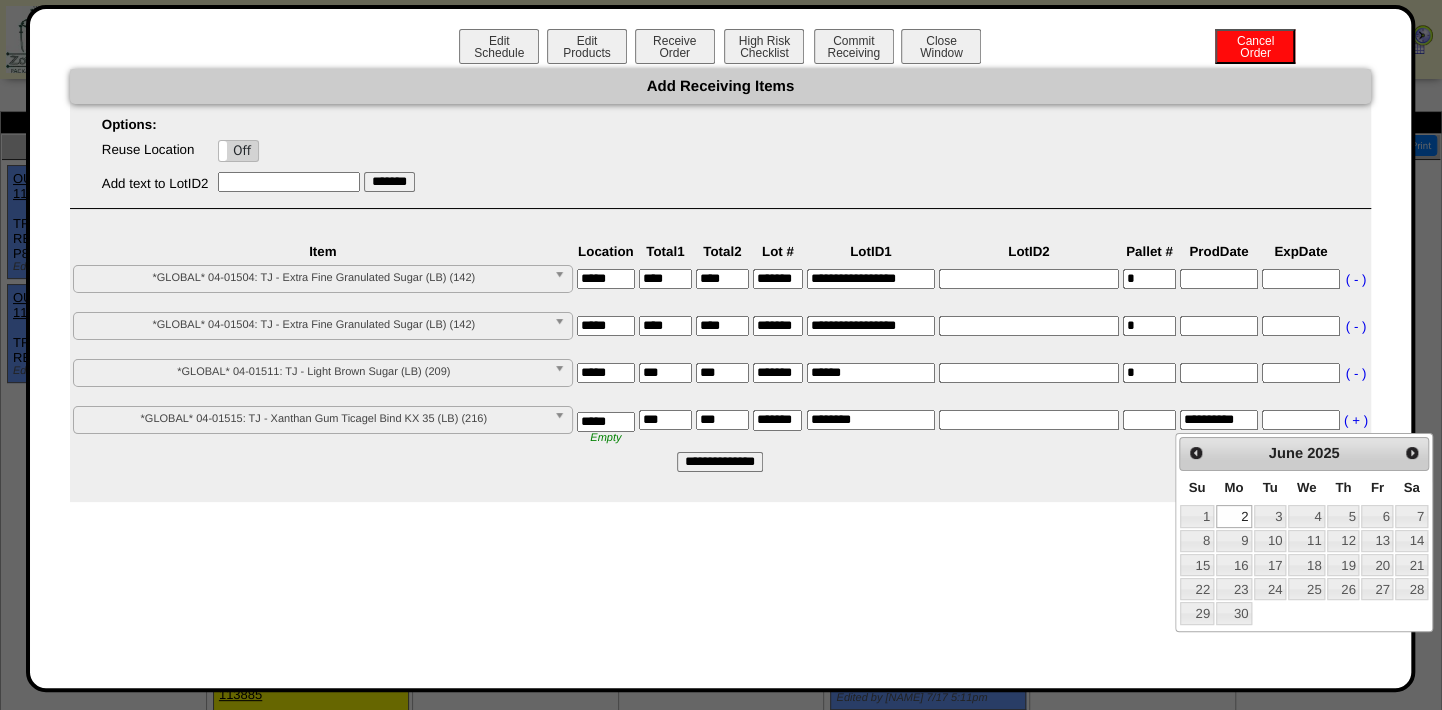 type on "**********" 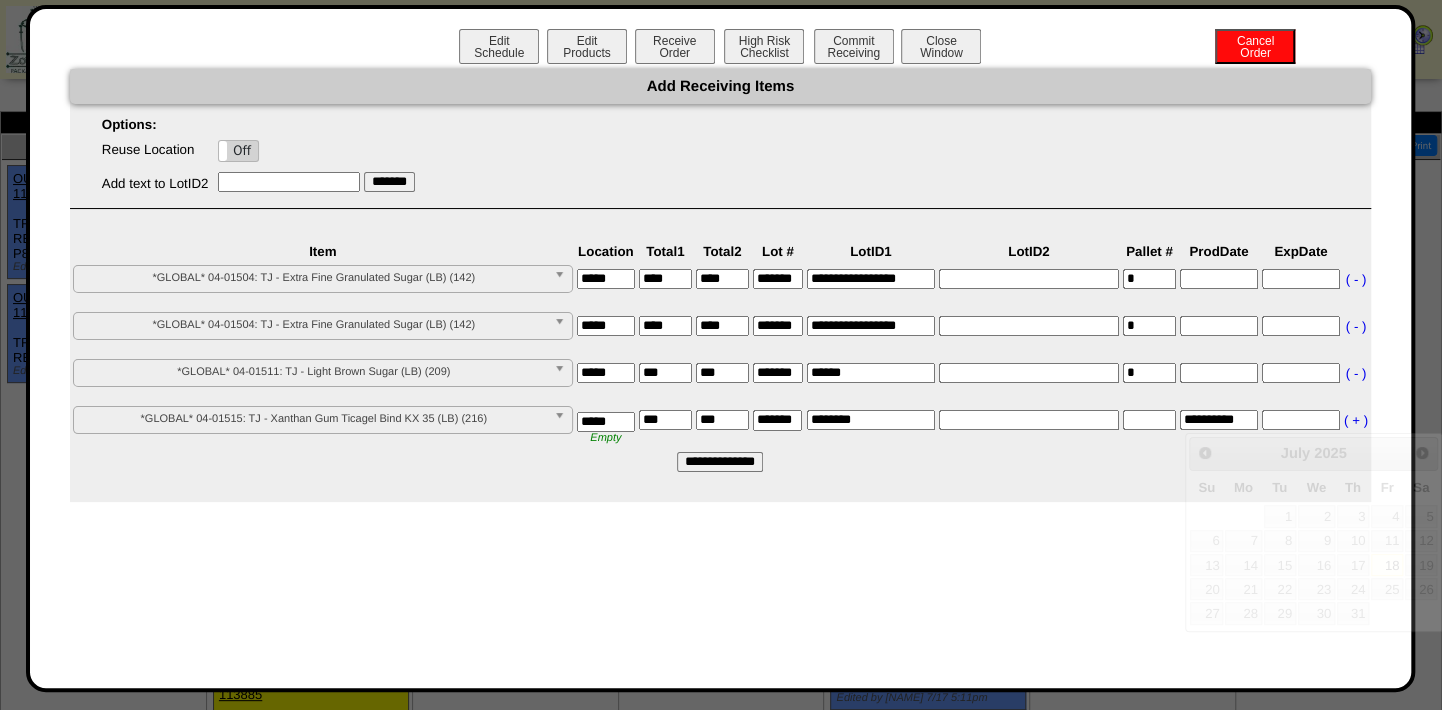 click at bounding box center [1301, 420] 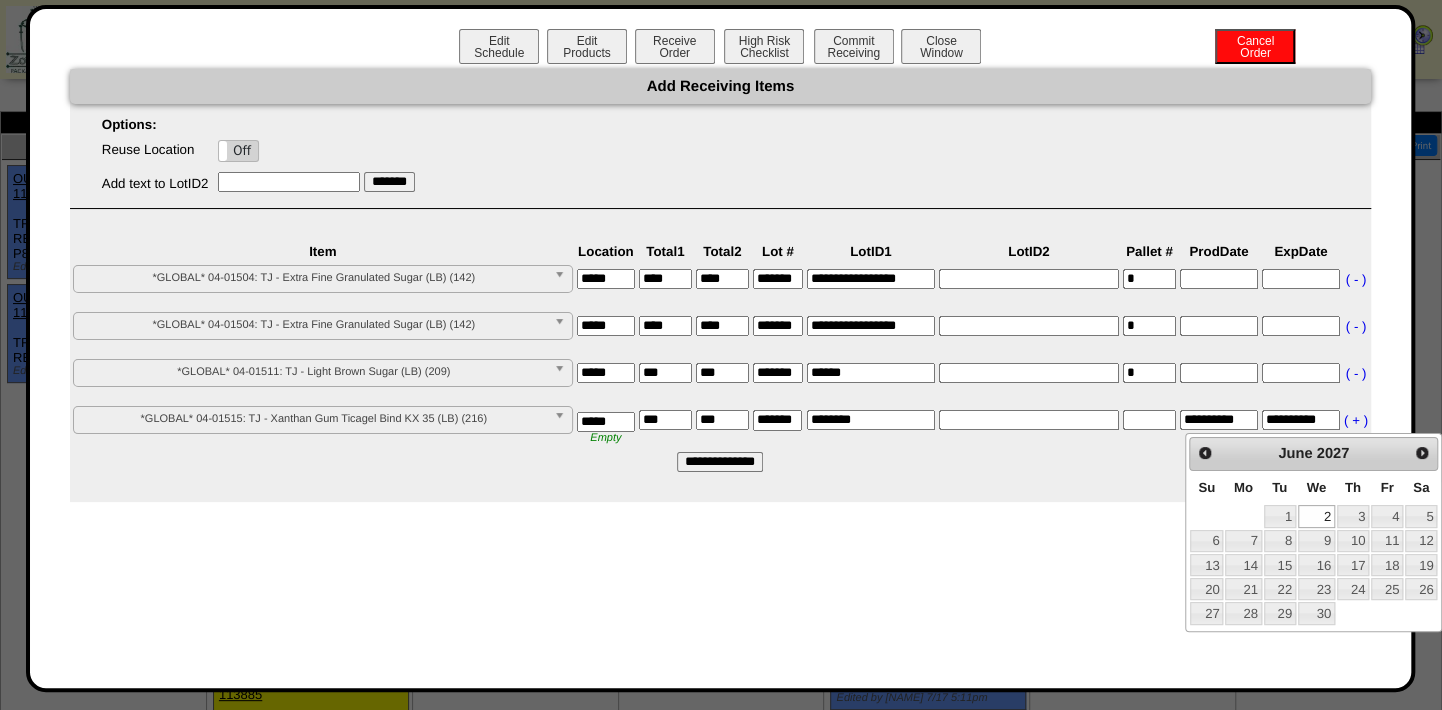 type on "**********" 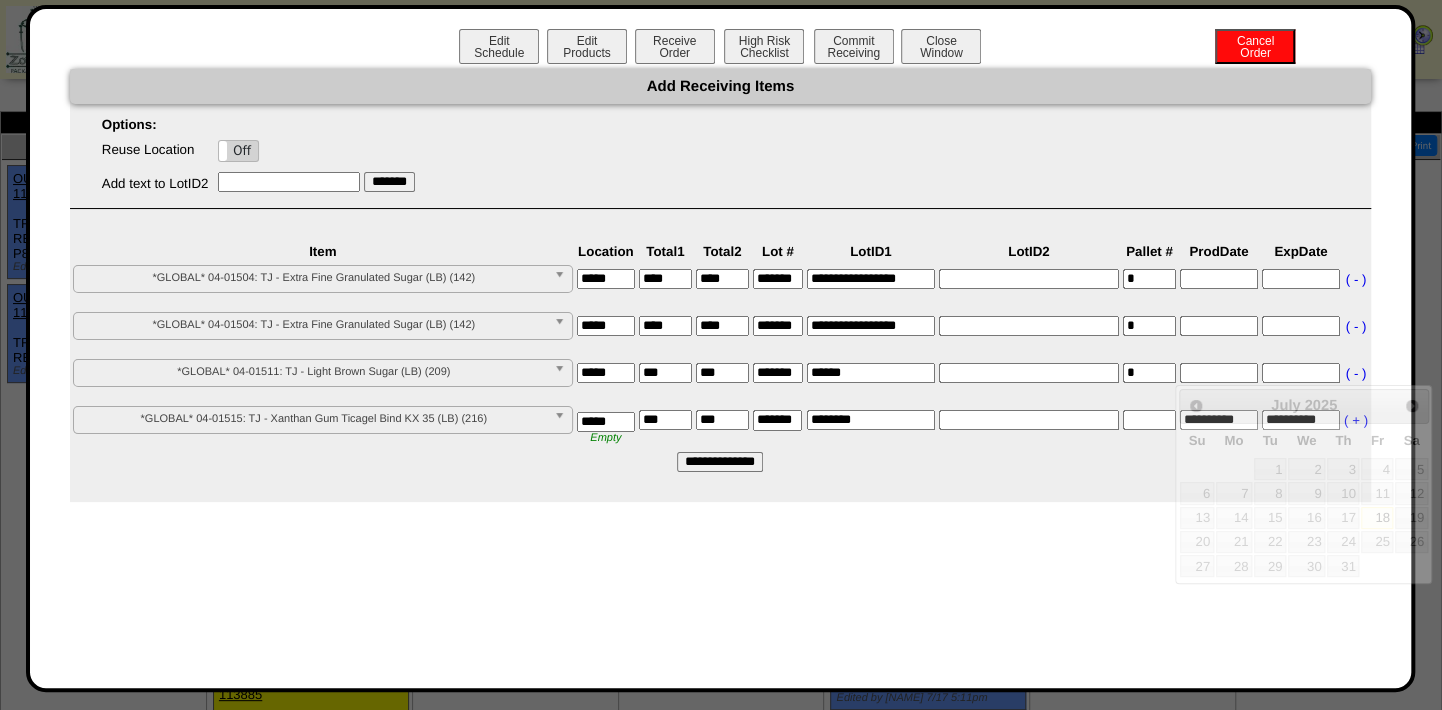 click at bounding box center [1219, 373] 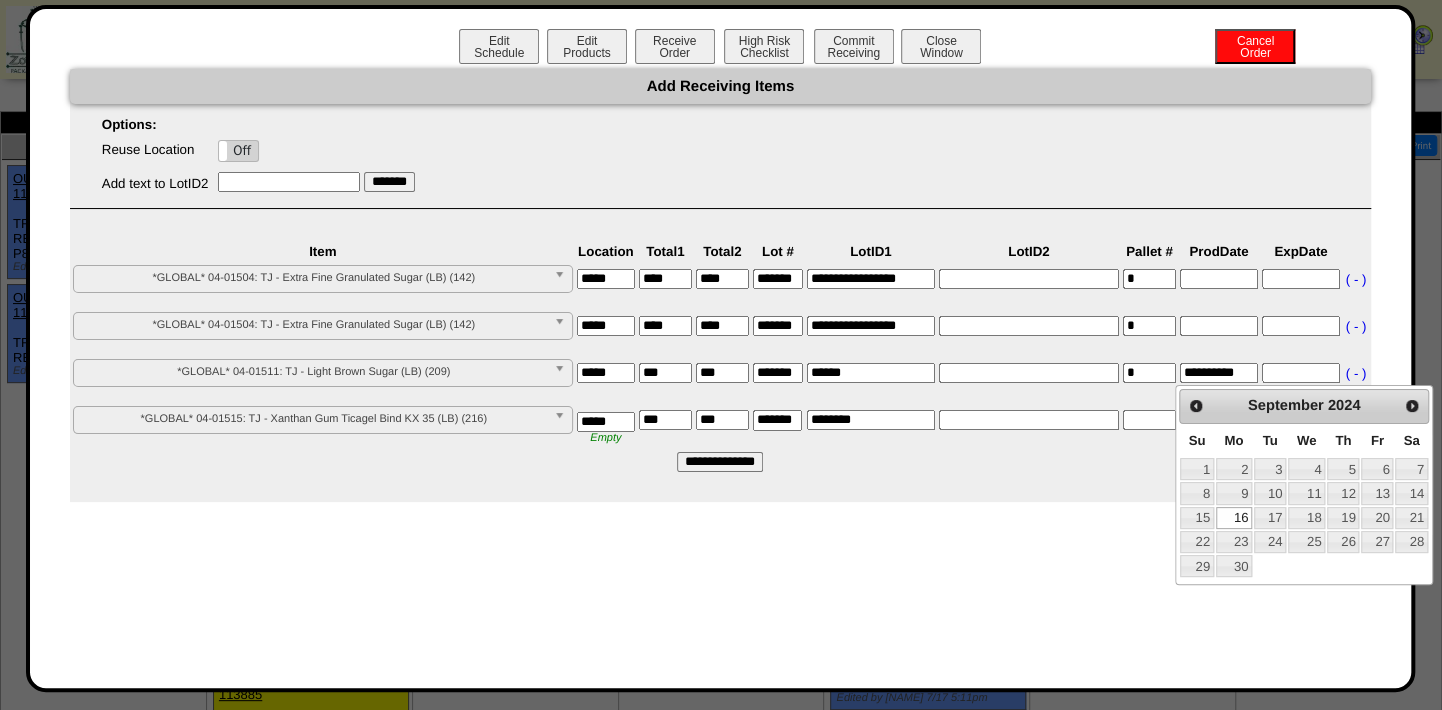 type on "**********" 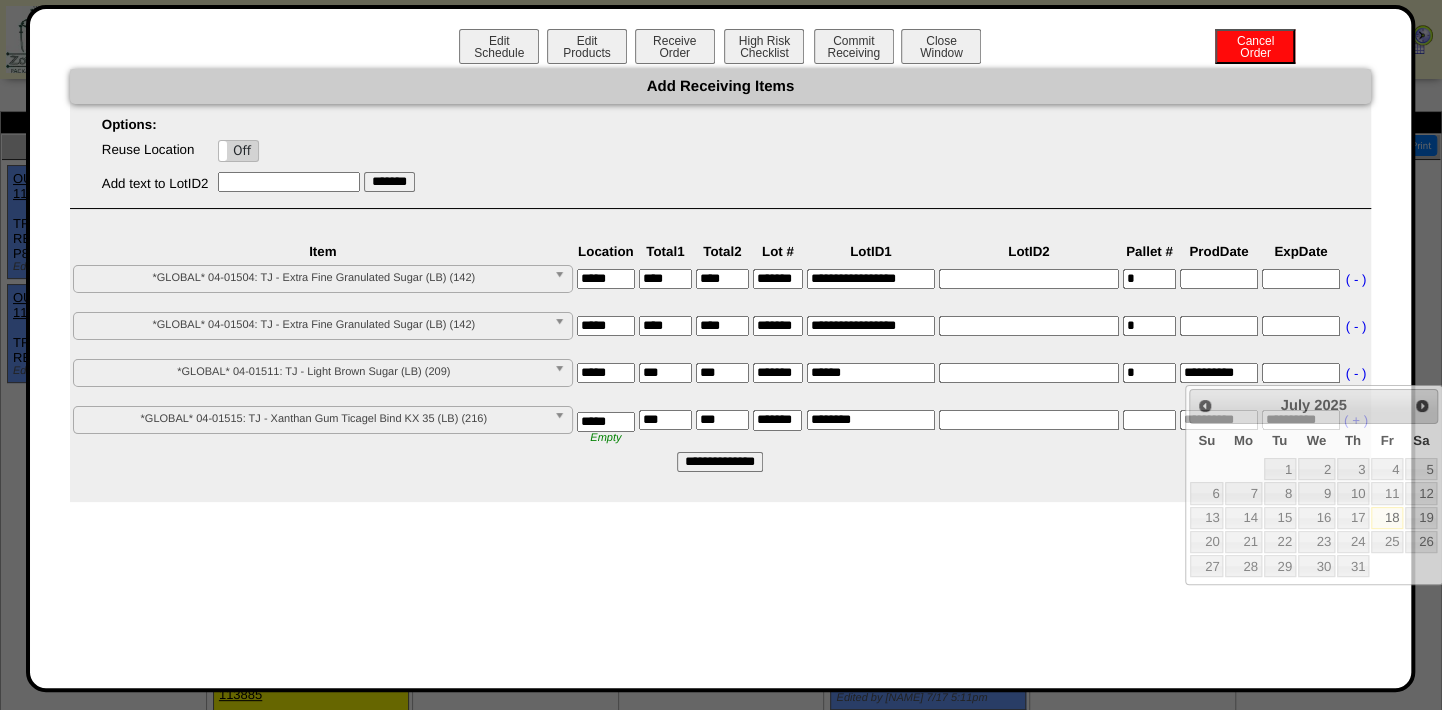 click at bounding box center [1301, 373] 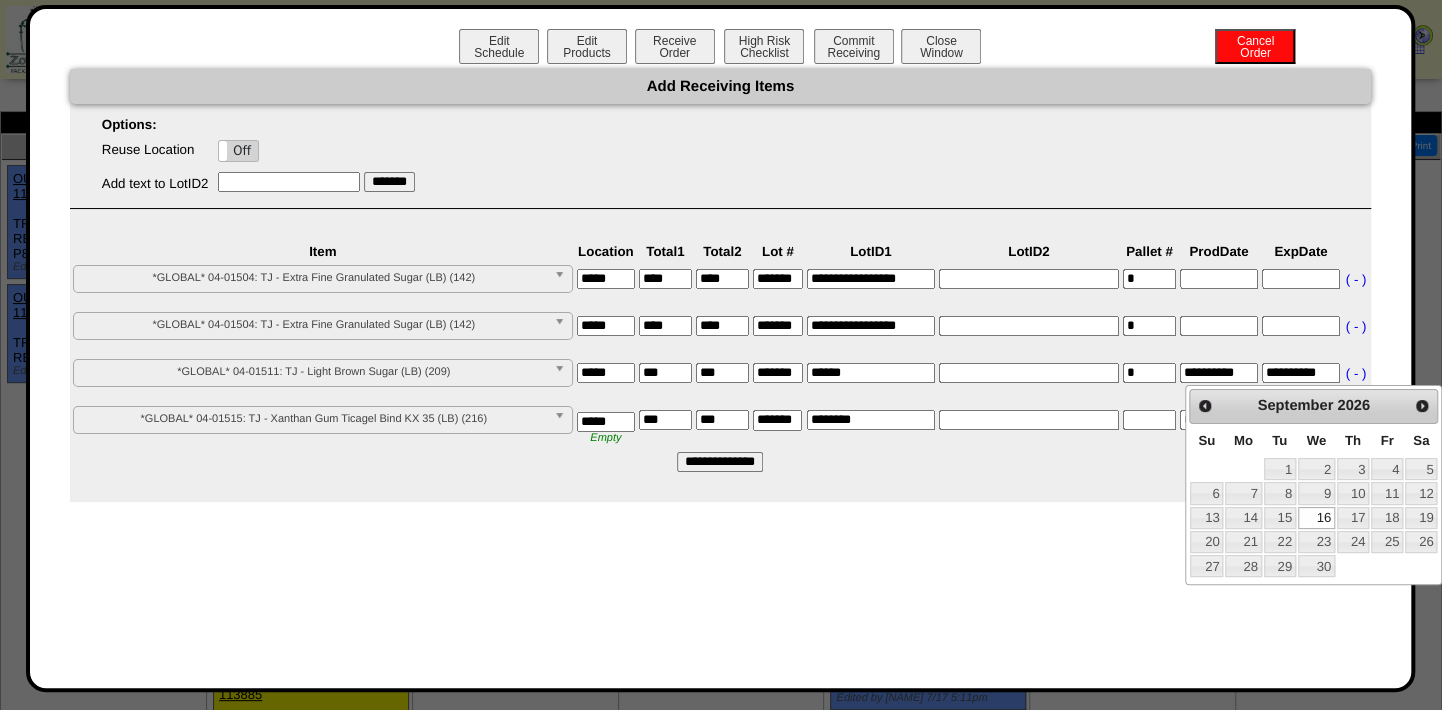 type on "**********" 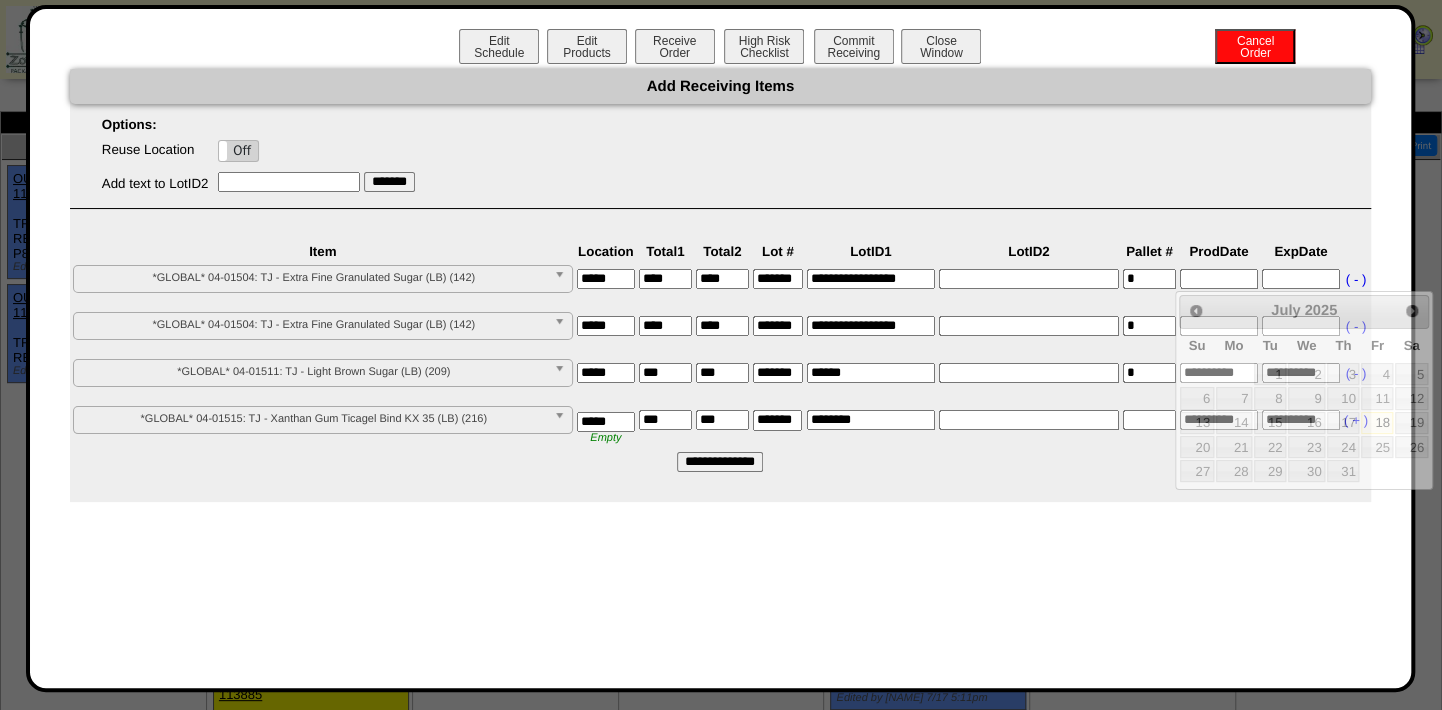 click at bounding box center (1219, 279) 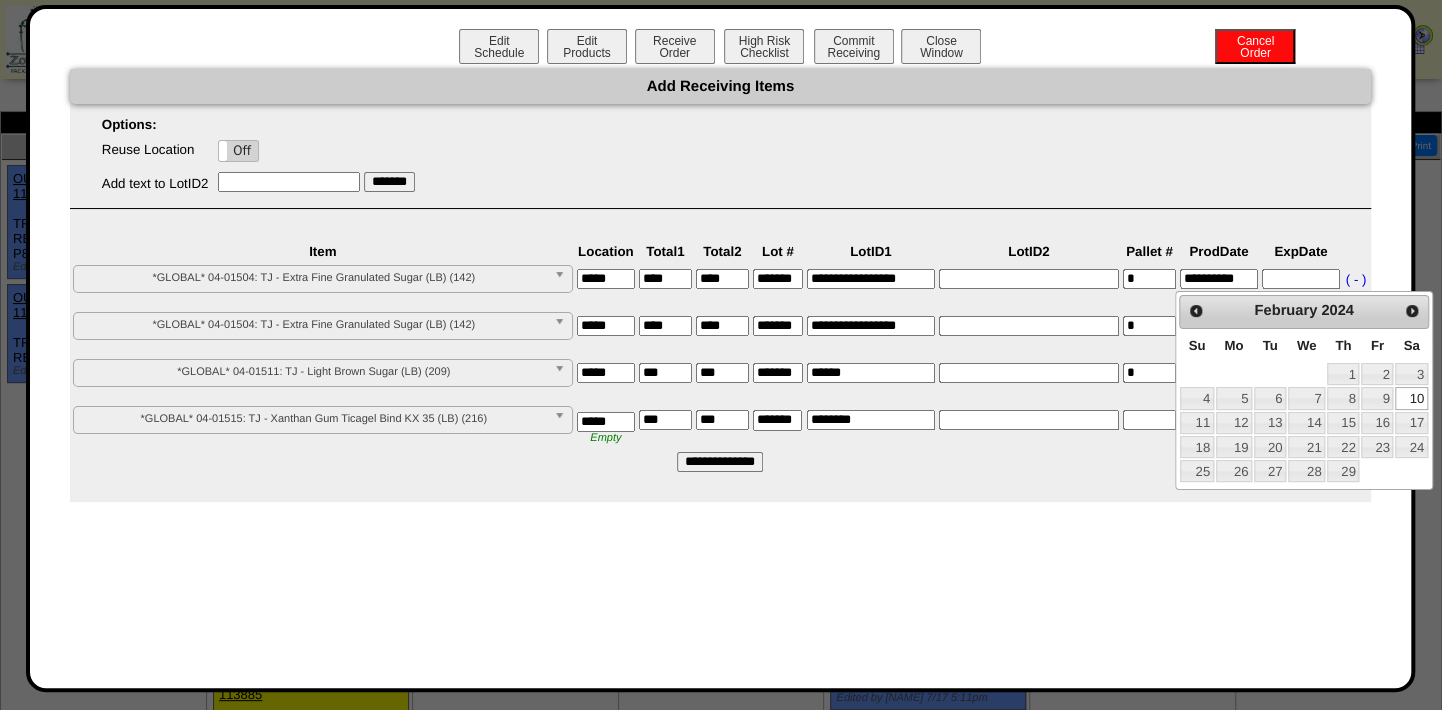 type on "**********" 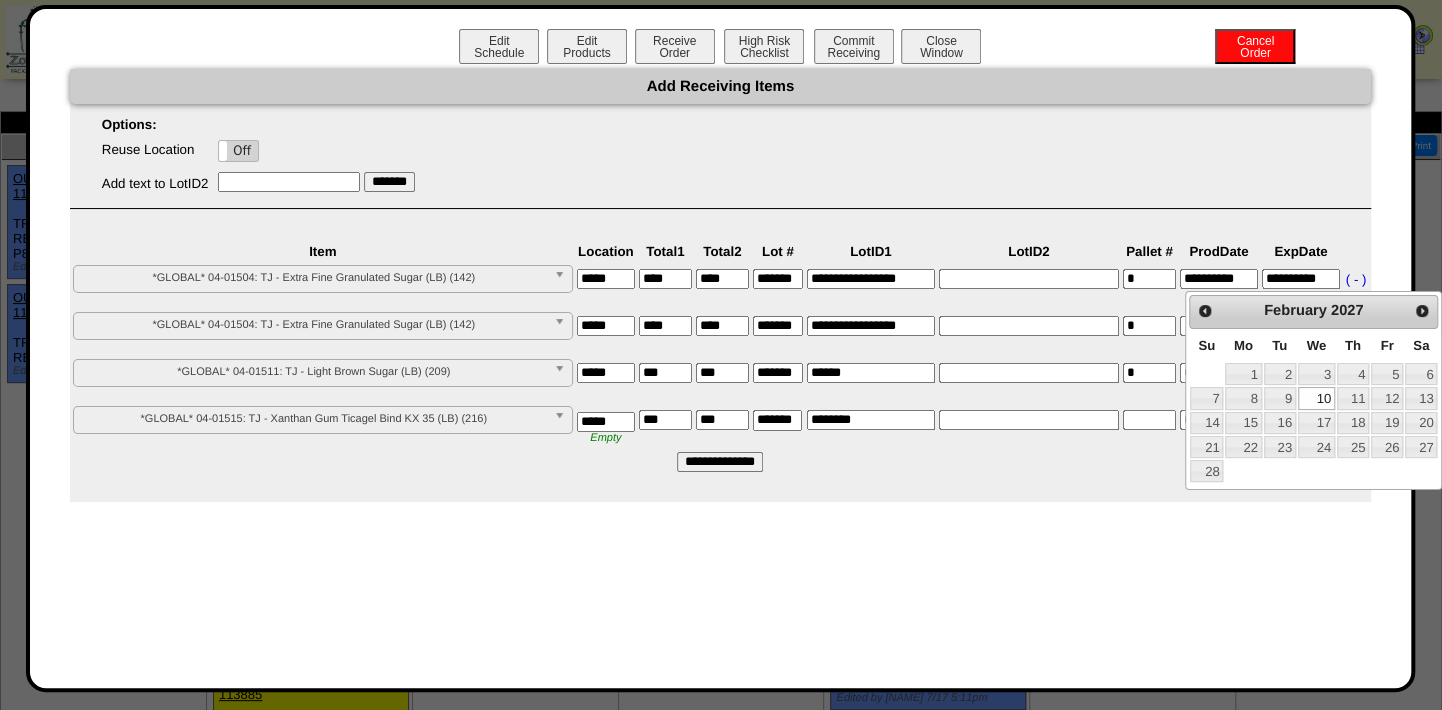 type on "**********" 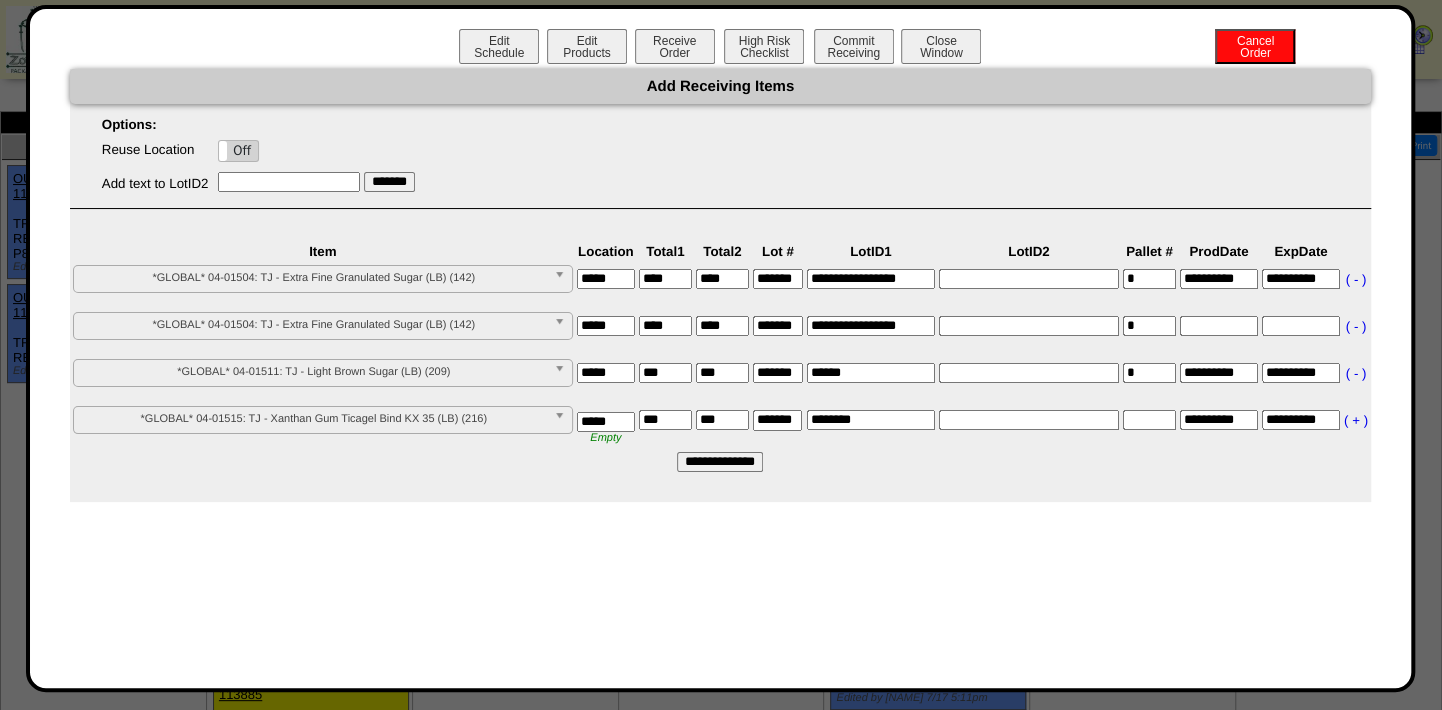 click at bounding box center (1219, 326) 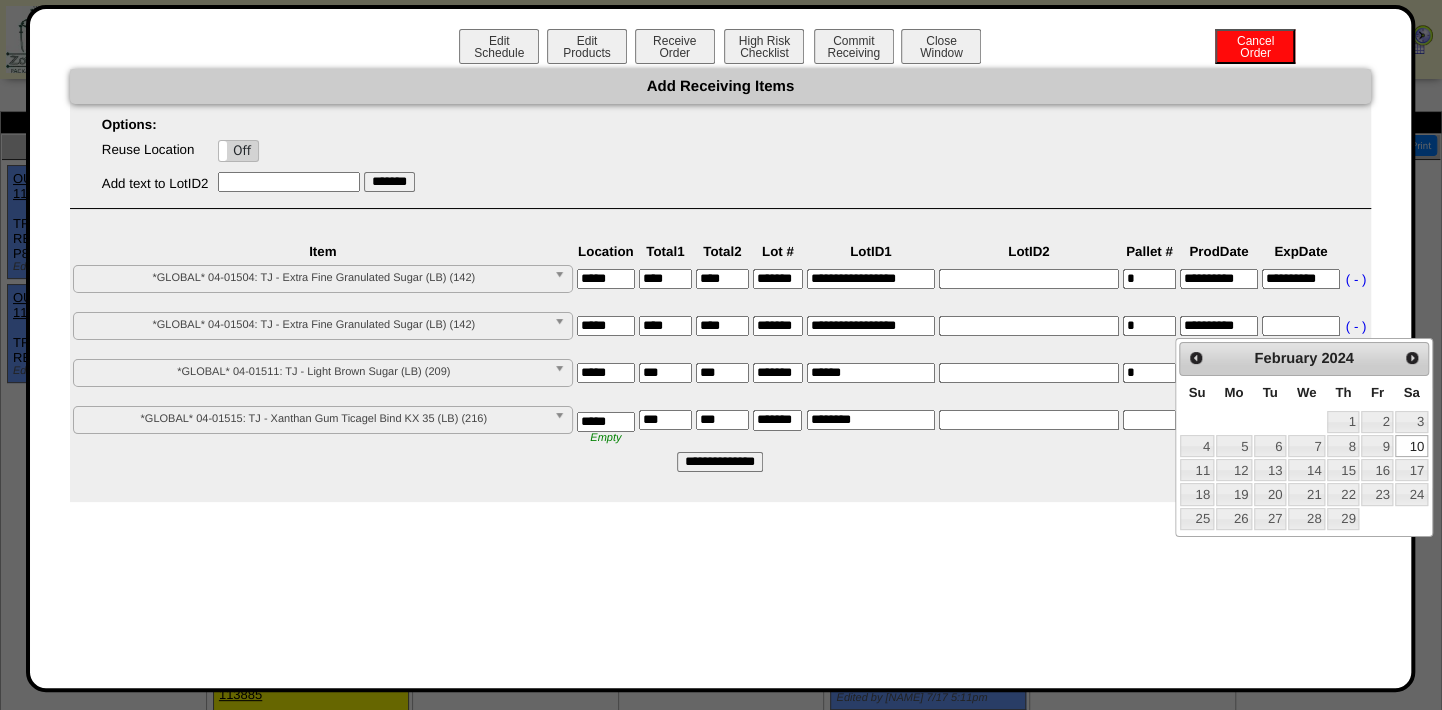 type on "**********" 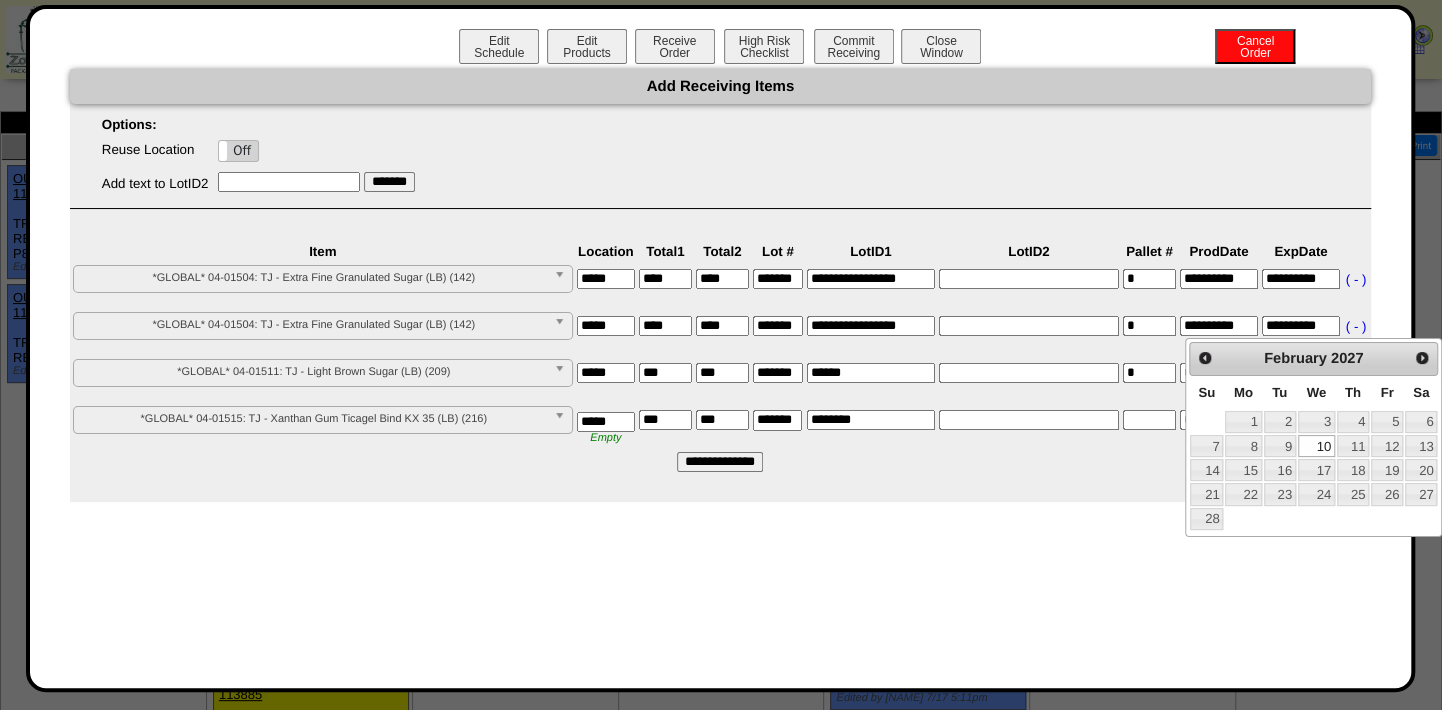 type on "**********" 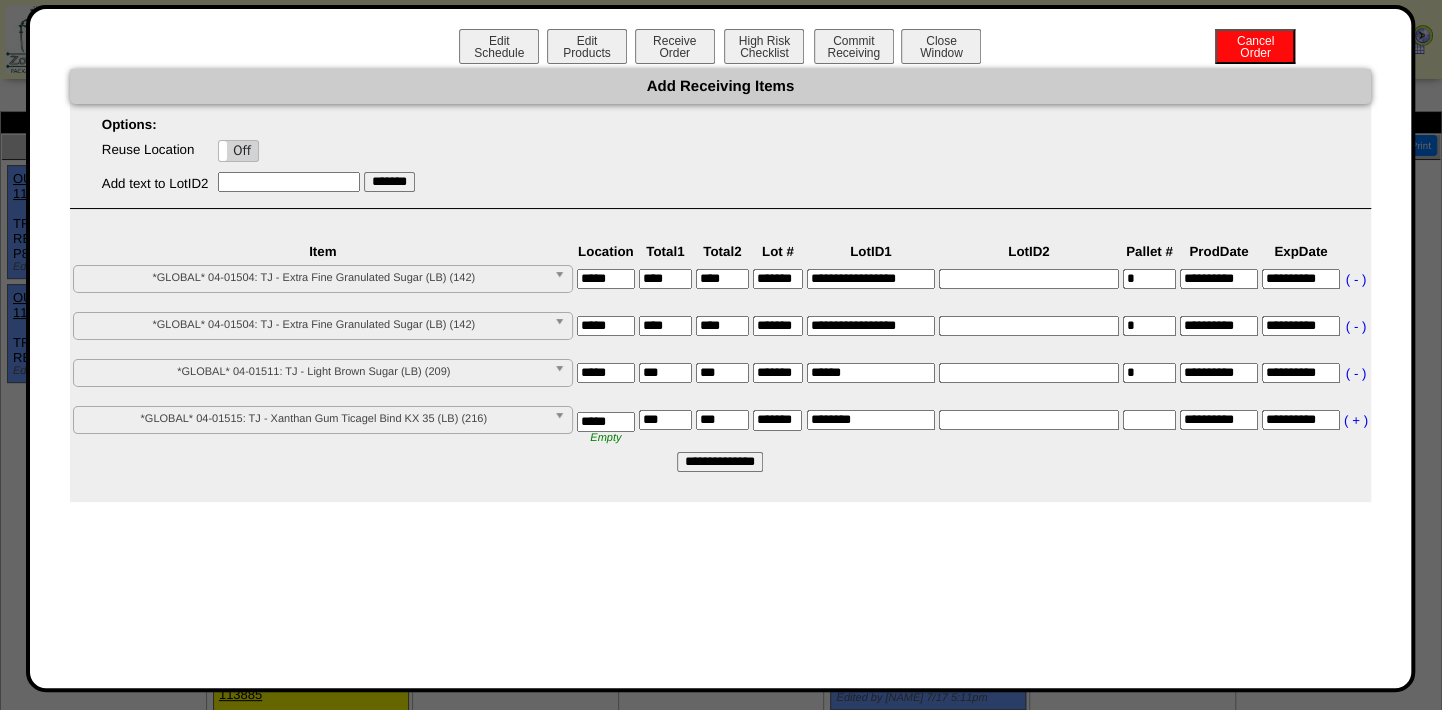 click on "**********" at bounding box center (720, 462) 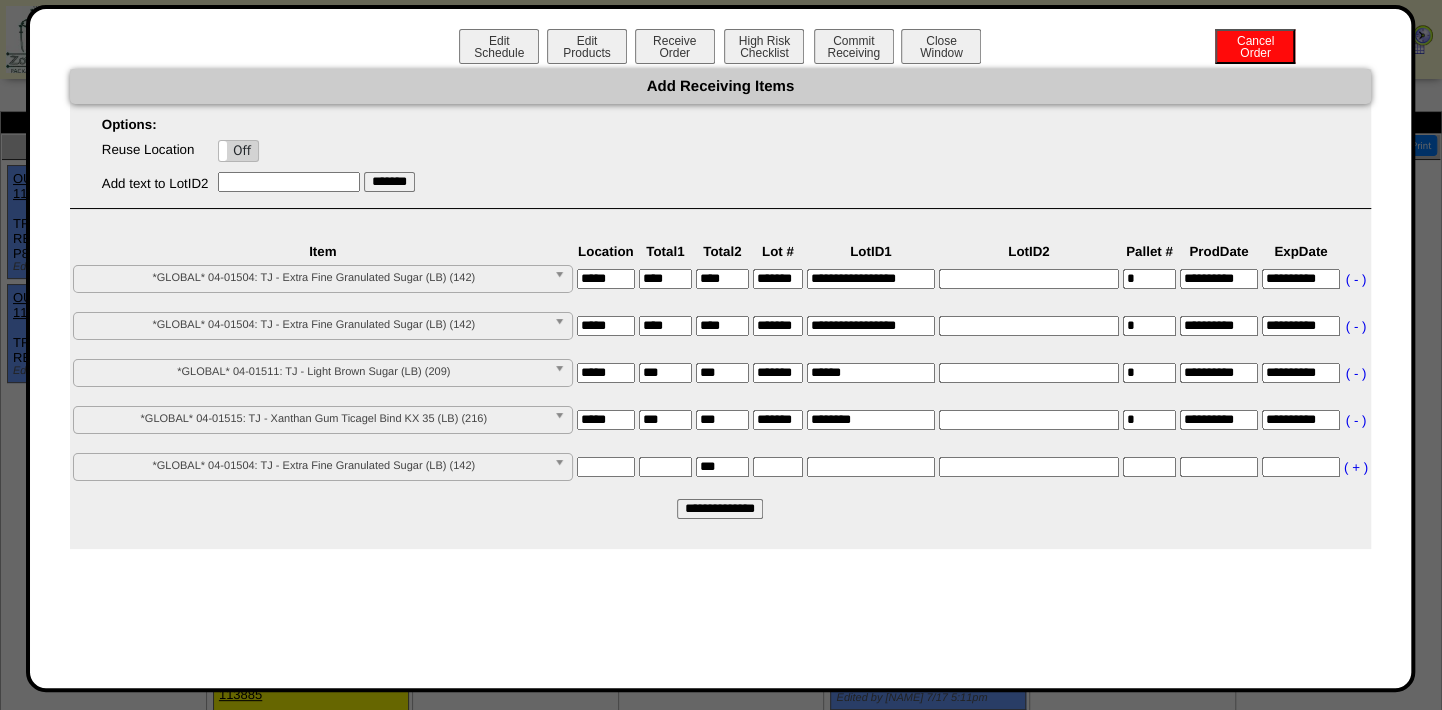 click on "**********" at bounding box center [720, 509] 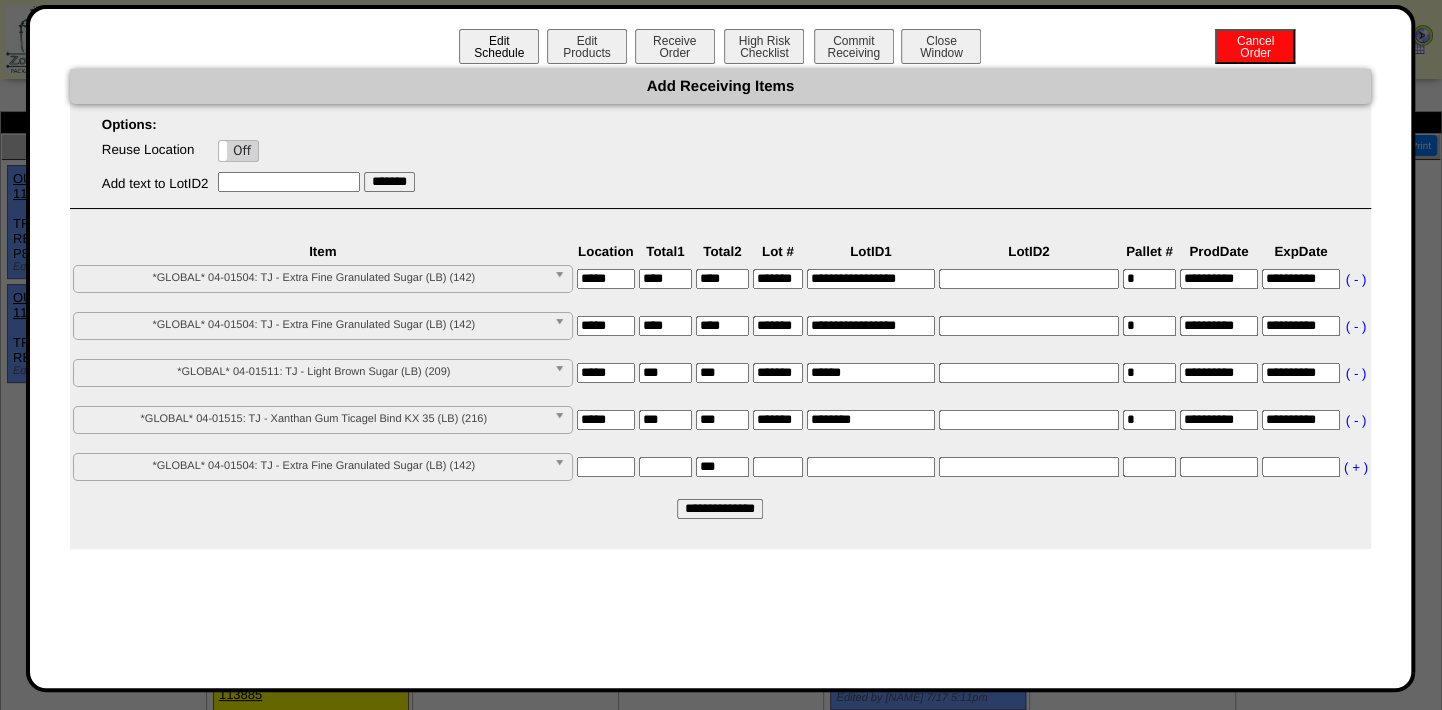 click on "Edit Schedule" at bounding box center [499, 46] 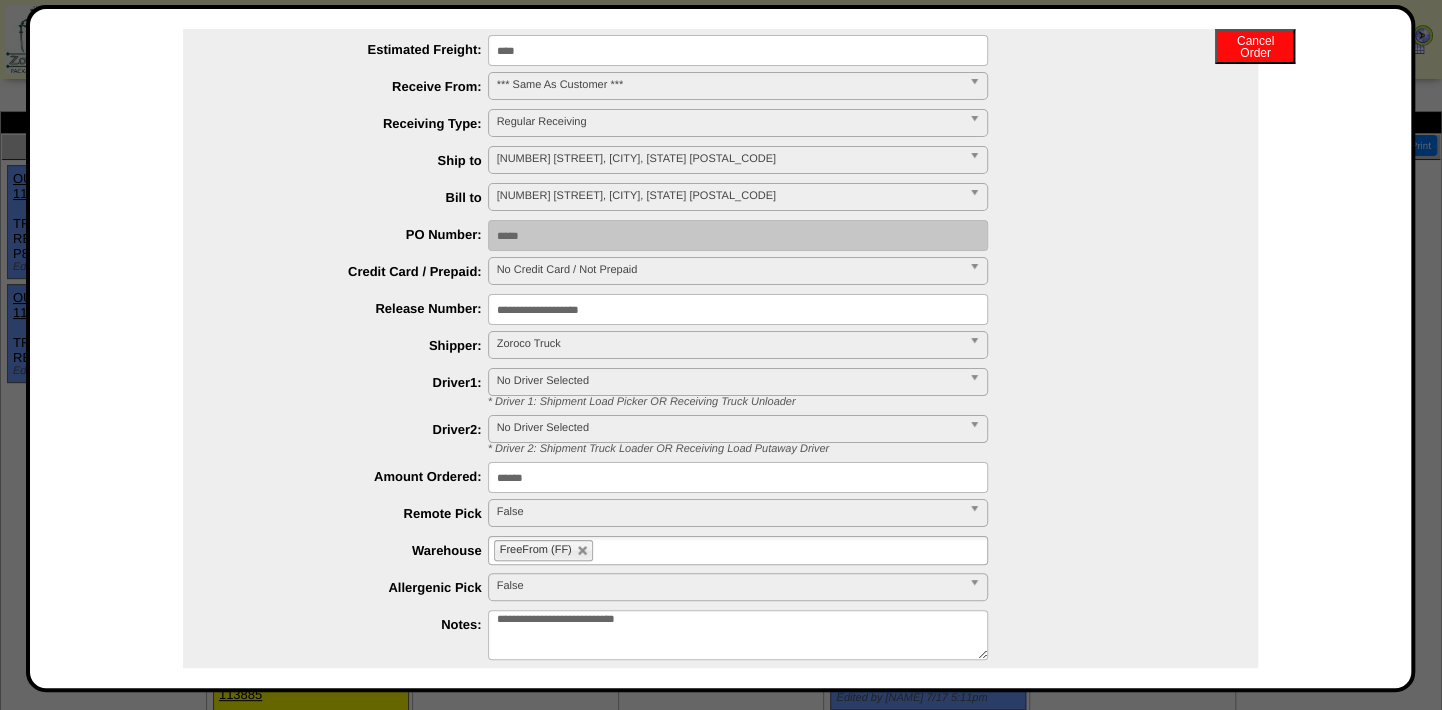 scroll, scrollTop: 272, scrollLeft: 0, axis: vertical 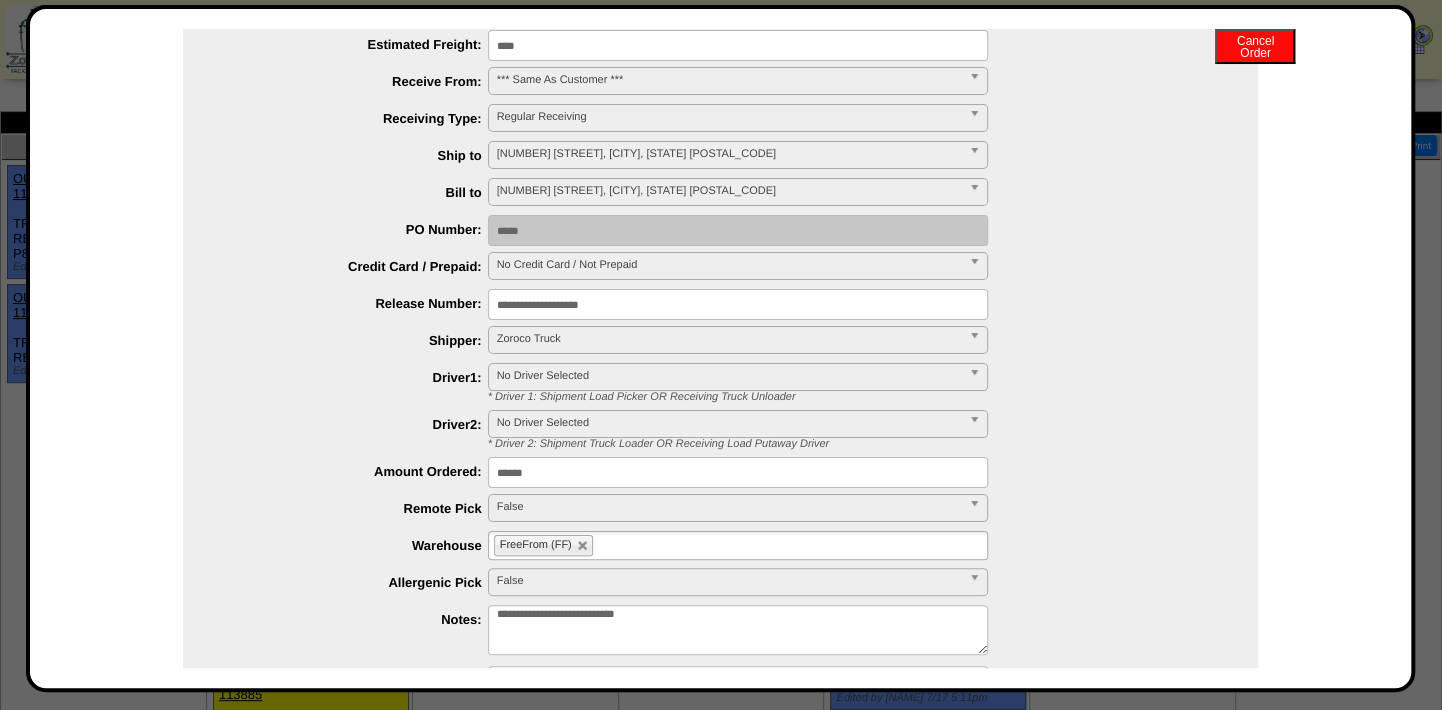 drag, startPoint x: 553, startPoint y: 473, endPoint x: 367, endPoint y: 458, distance: 186.60385 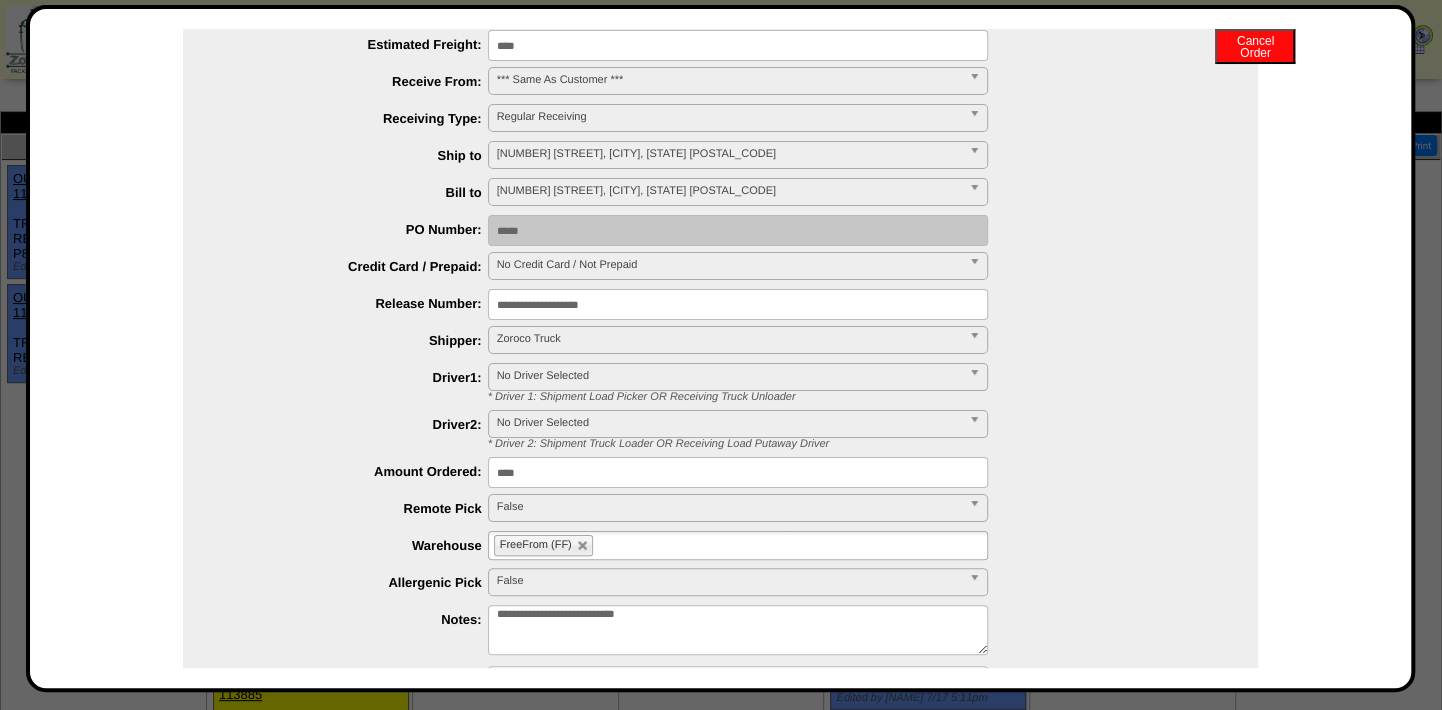 type on "****" 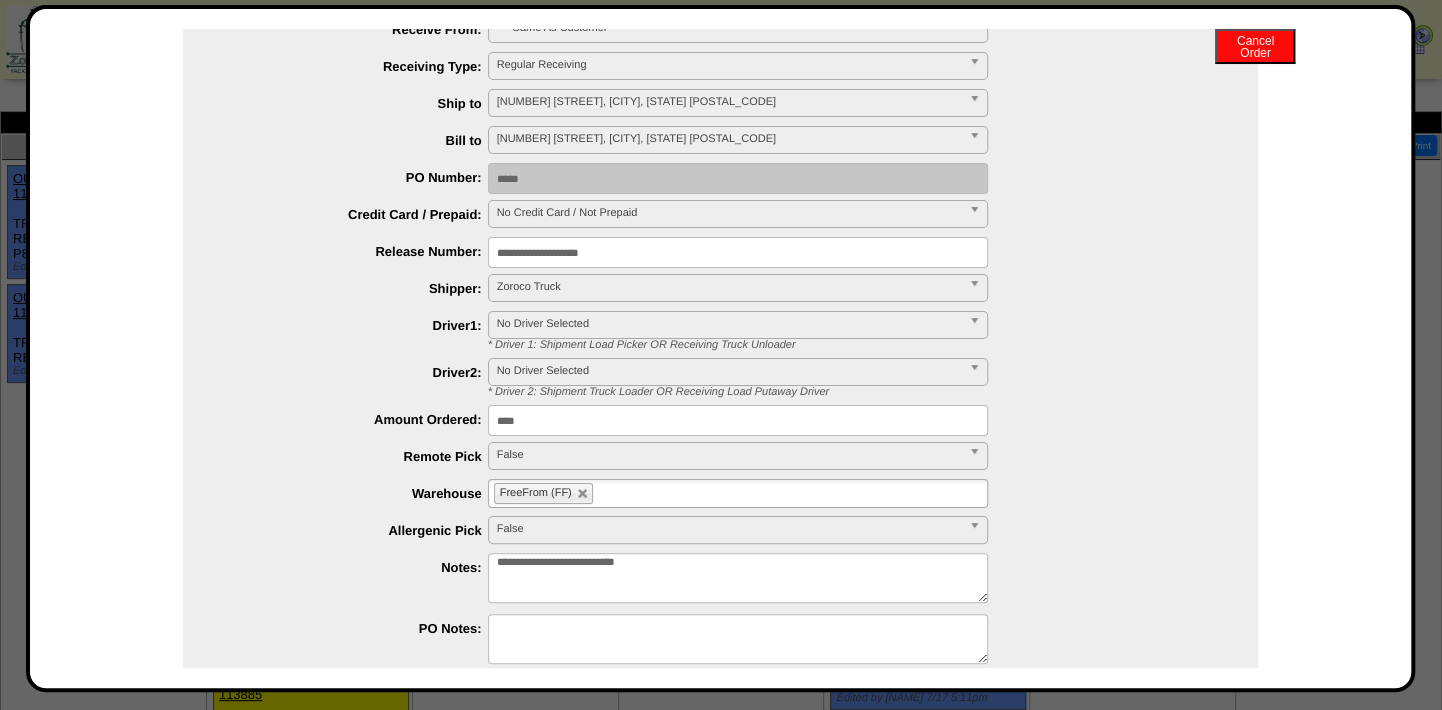 scroll, scrollTop: 363, scrollLeft: 0, axis: vertical 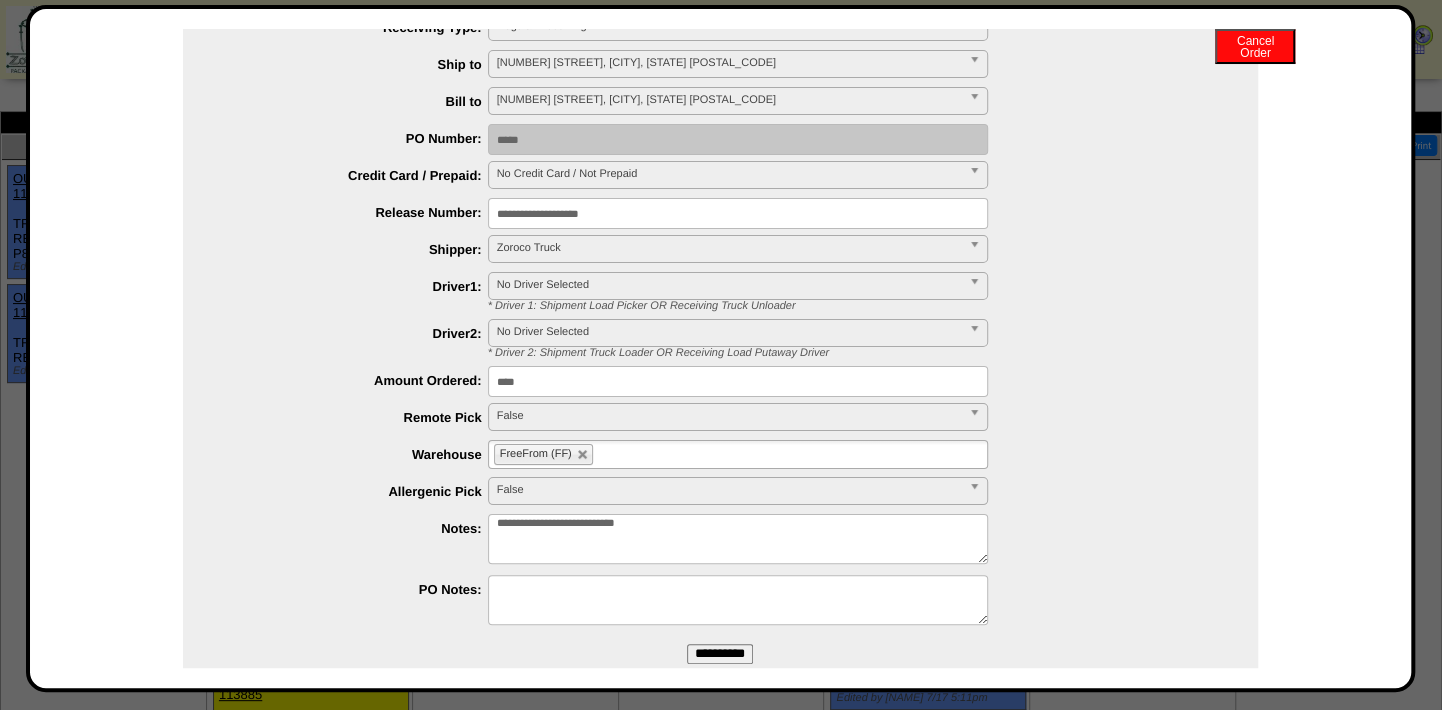 click on "**********" at bounding box center (720, 654) 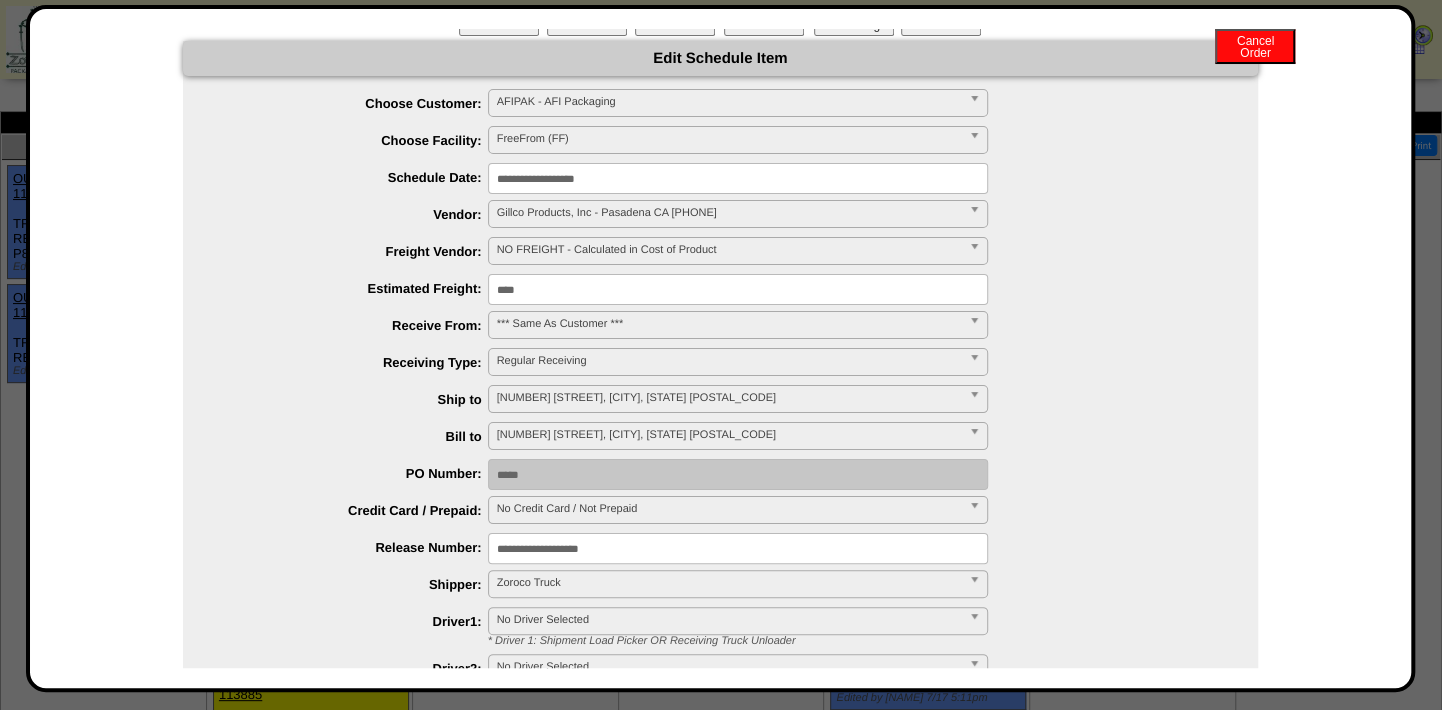 scroll, scrollTop: 0, scrollLeft: 0, axis: both 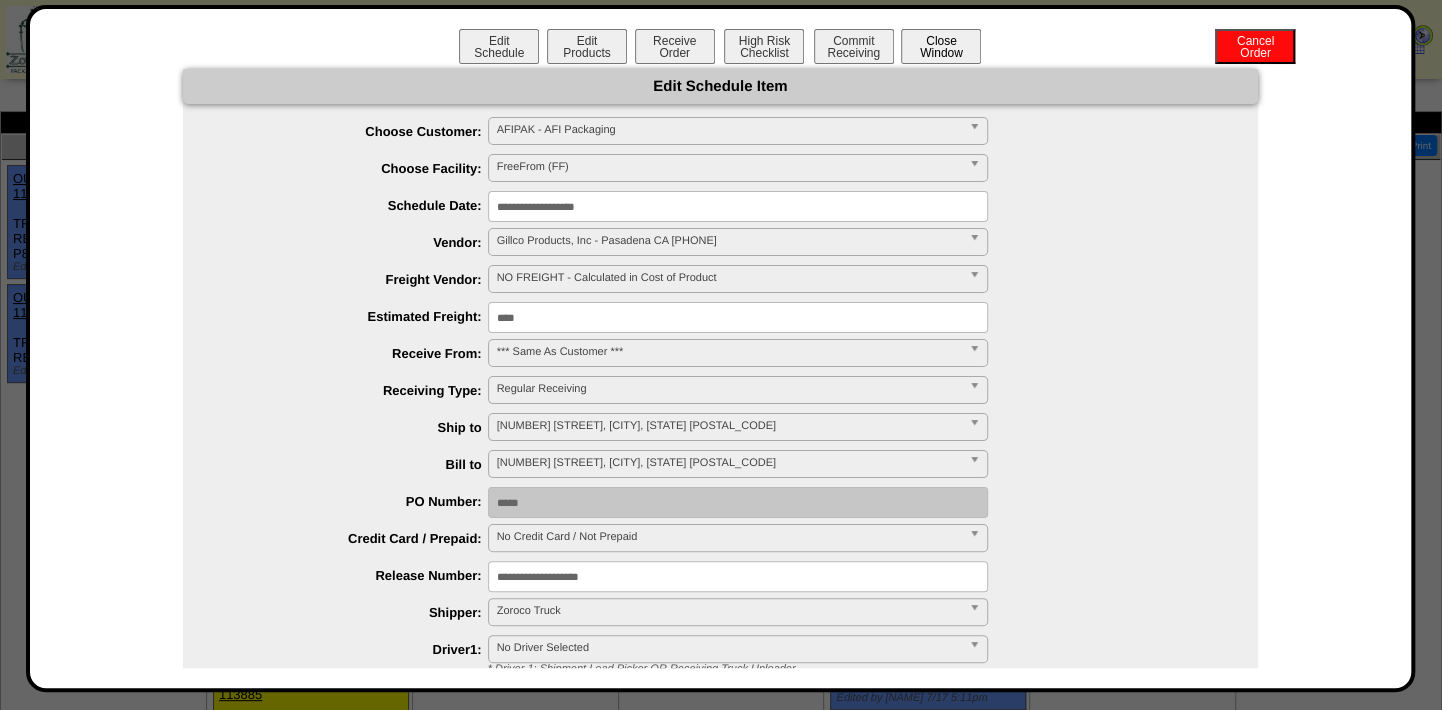 click on "Close Window" at bounding box center (941, 46) 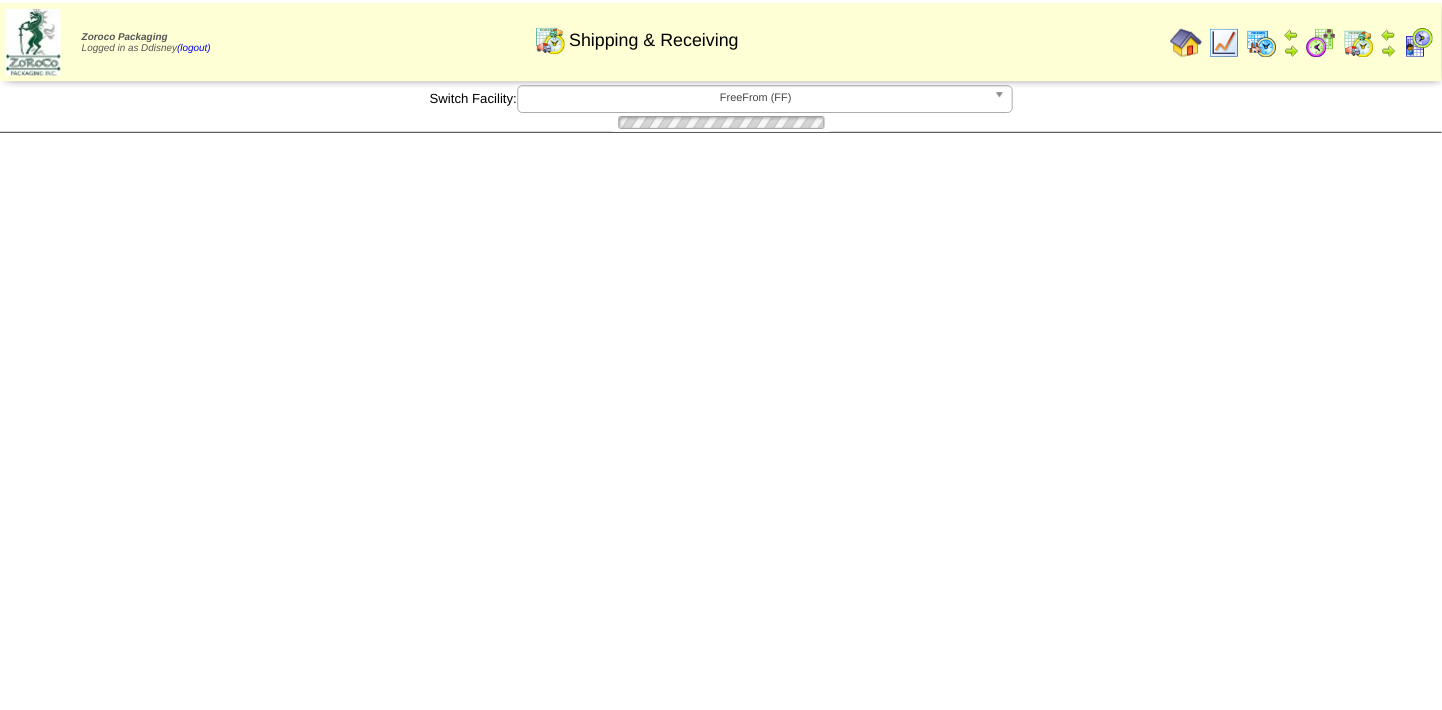 scroll, scrollTop: 90, scrollLeft: 0, axis: vertical 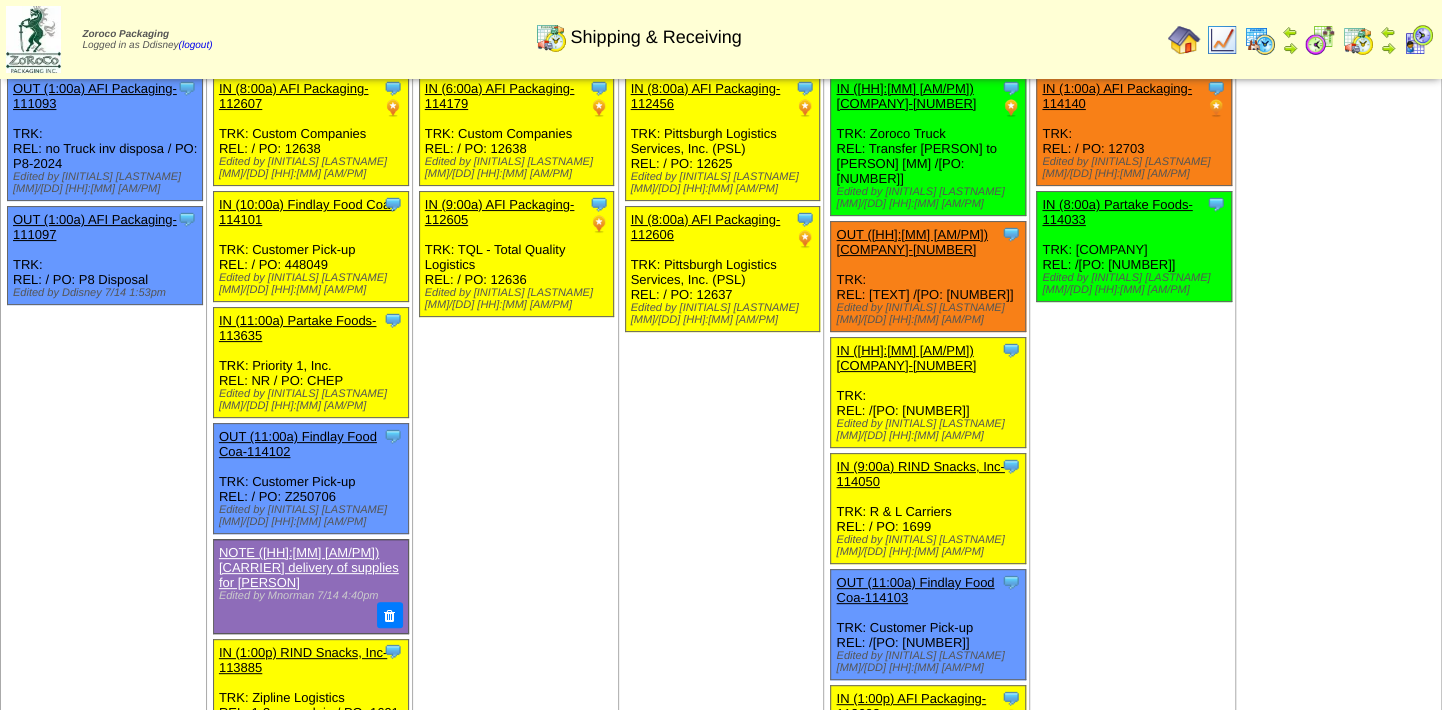 click at bounding box center (1222, 40) 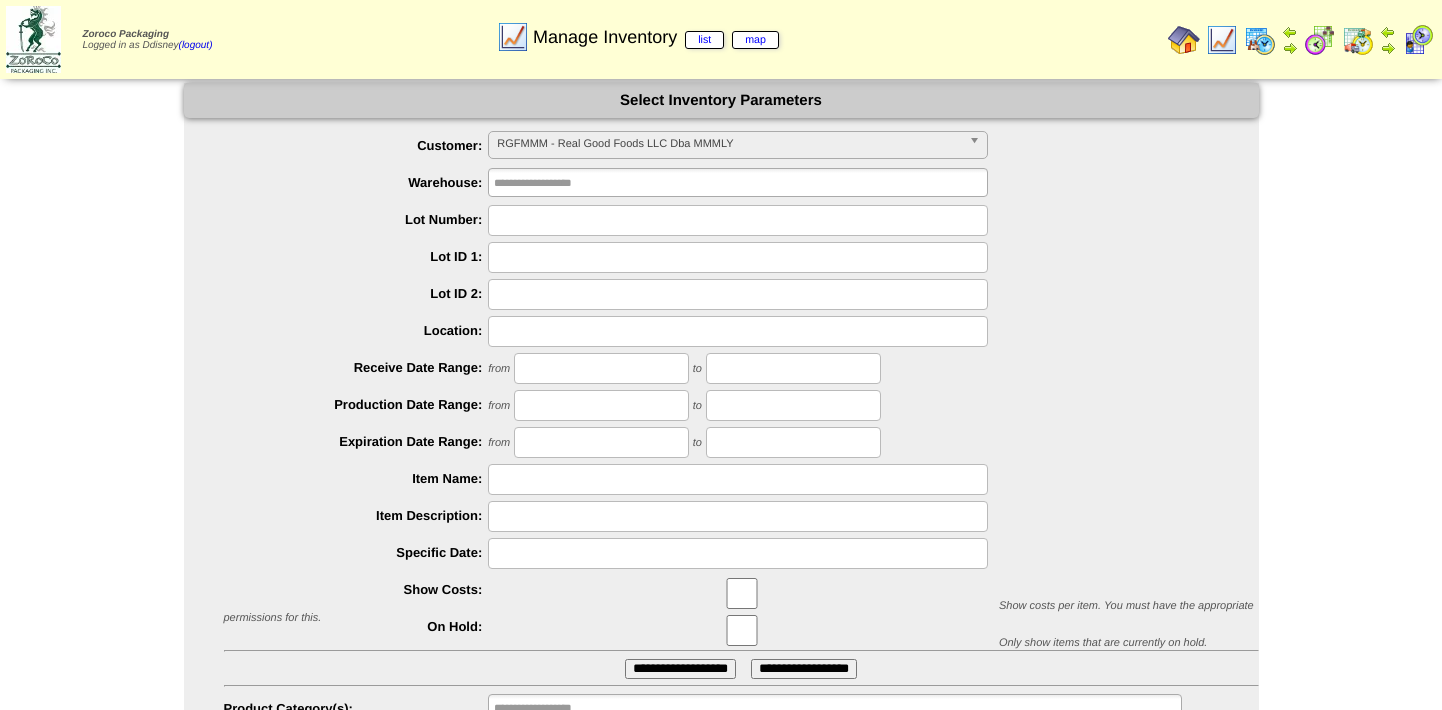 scroll, scrollTop: 0, scrollLeft: 0, axis: both 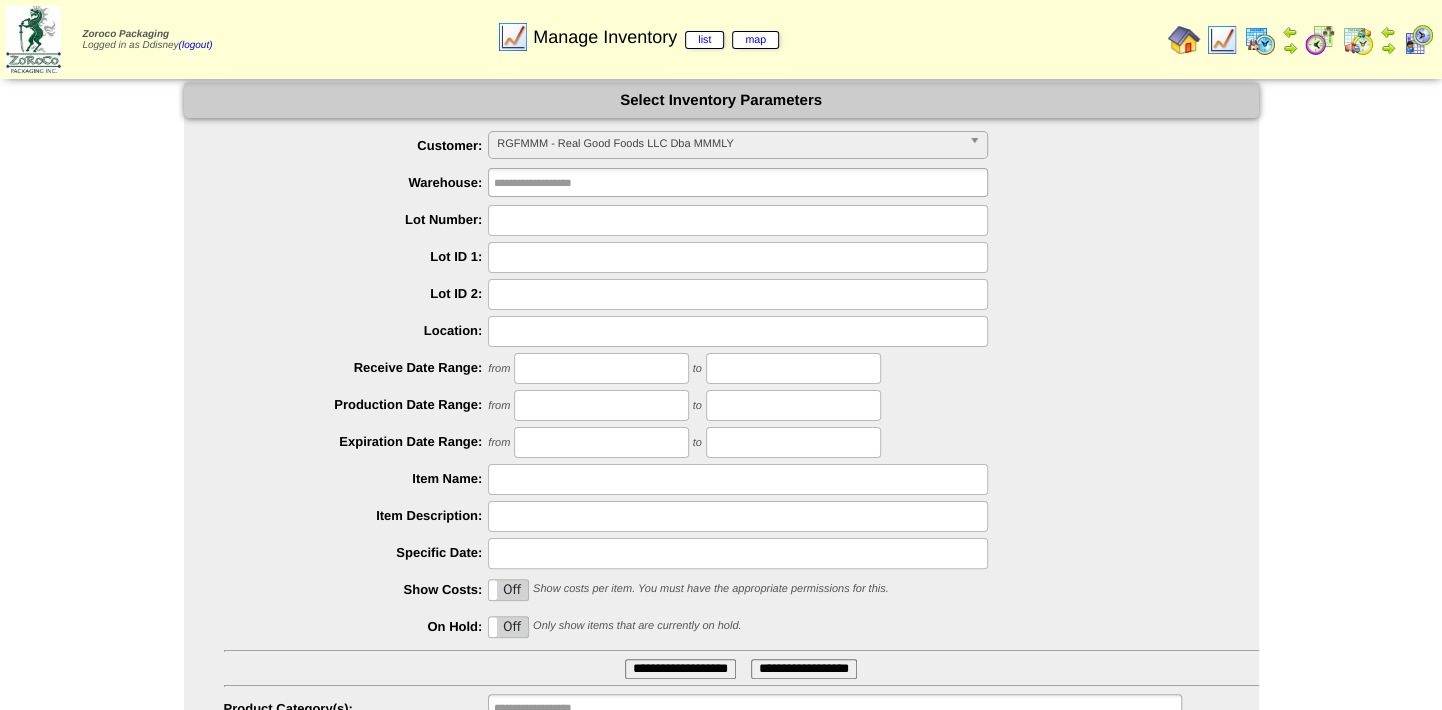 click on "RGFMMM - Real Good Foods LLC Dba MMMLY" at bounding box center [729, 144] 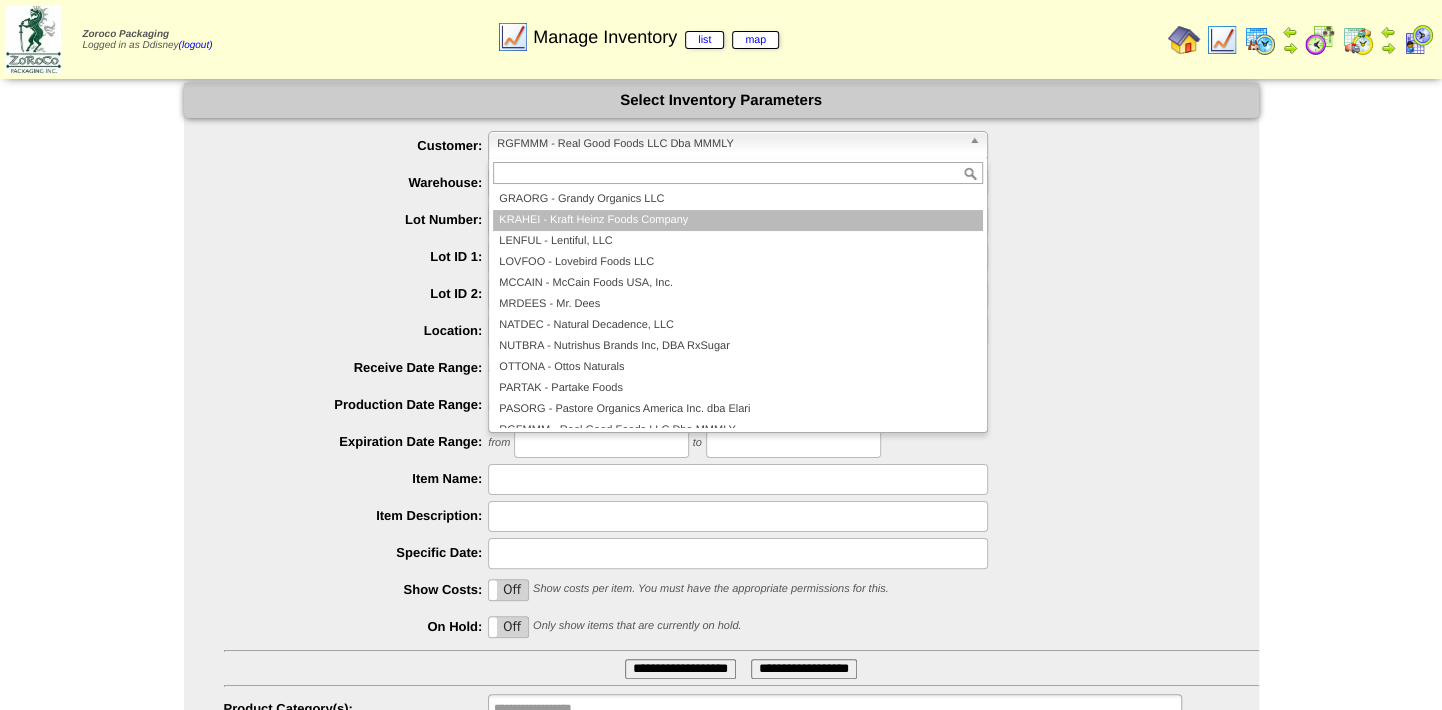 scroll, scrollTop: 0, scrollLeft: 0, axis: both 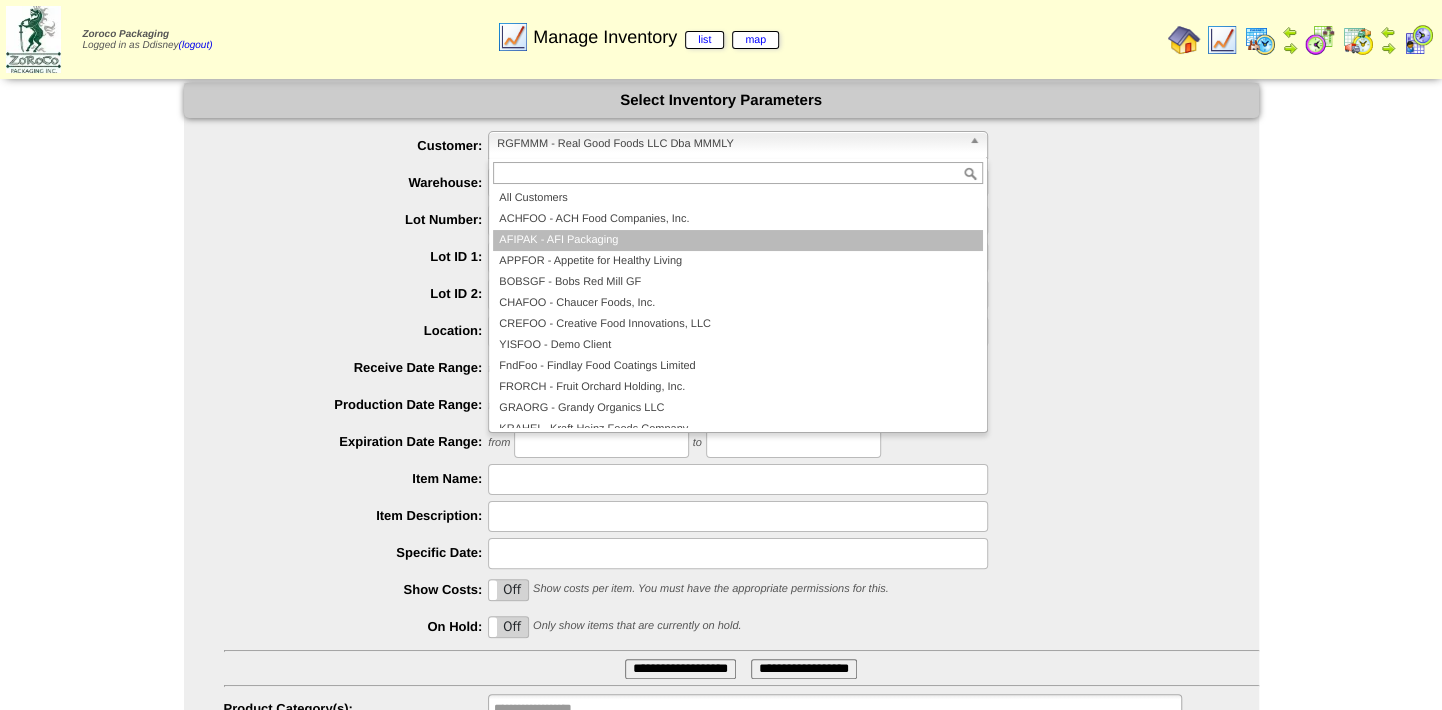 click on "AFIPAK - AFI Packaging" at bounding box center (738, 240) 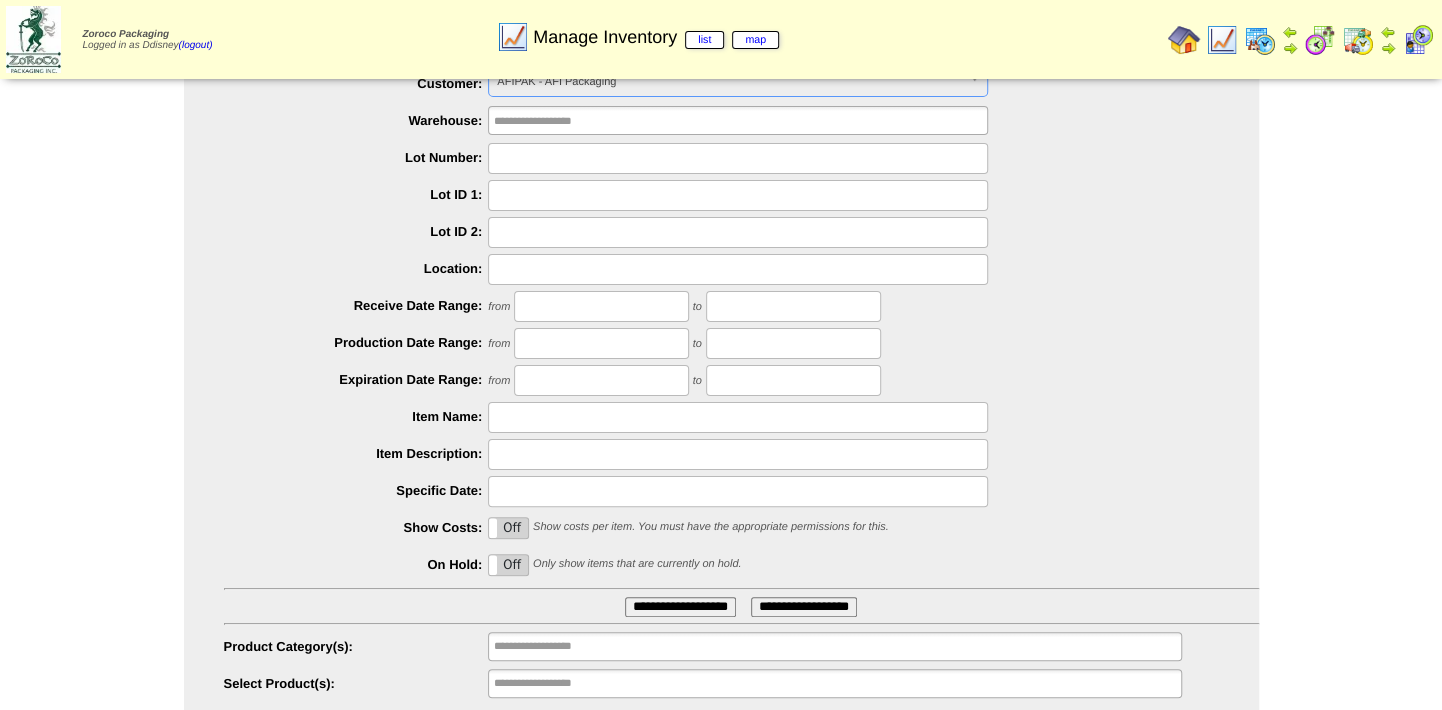 scroll, scrollTop: 123, scrollLeft: 0, axis: vertical 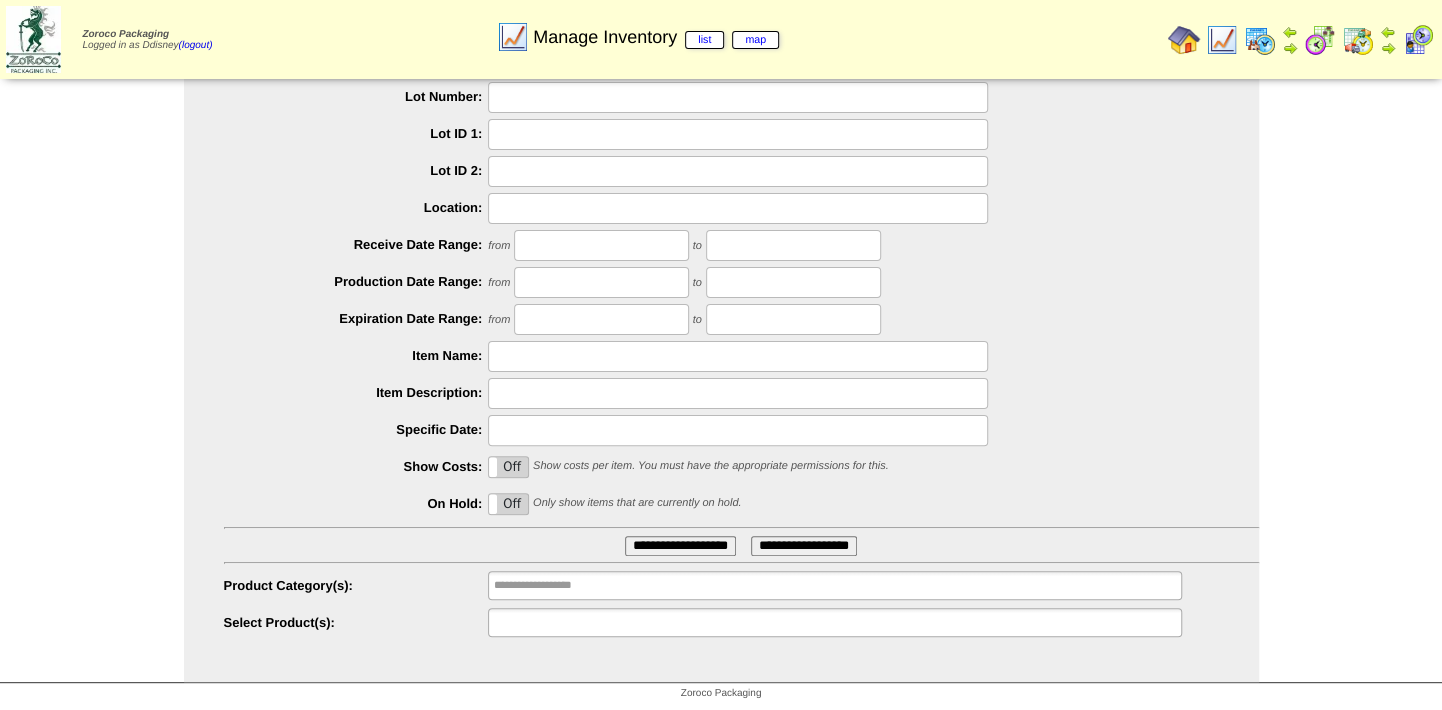 click at bounding box center (558, 622) 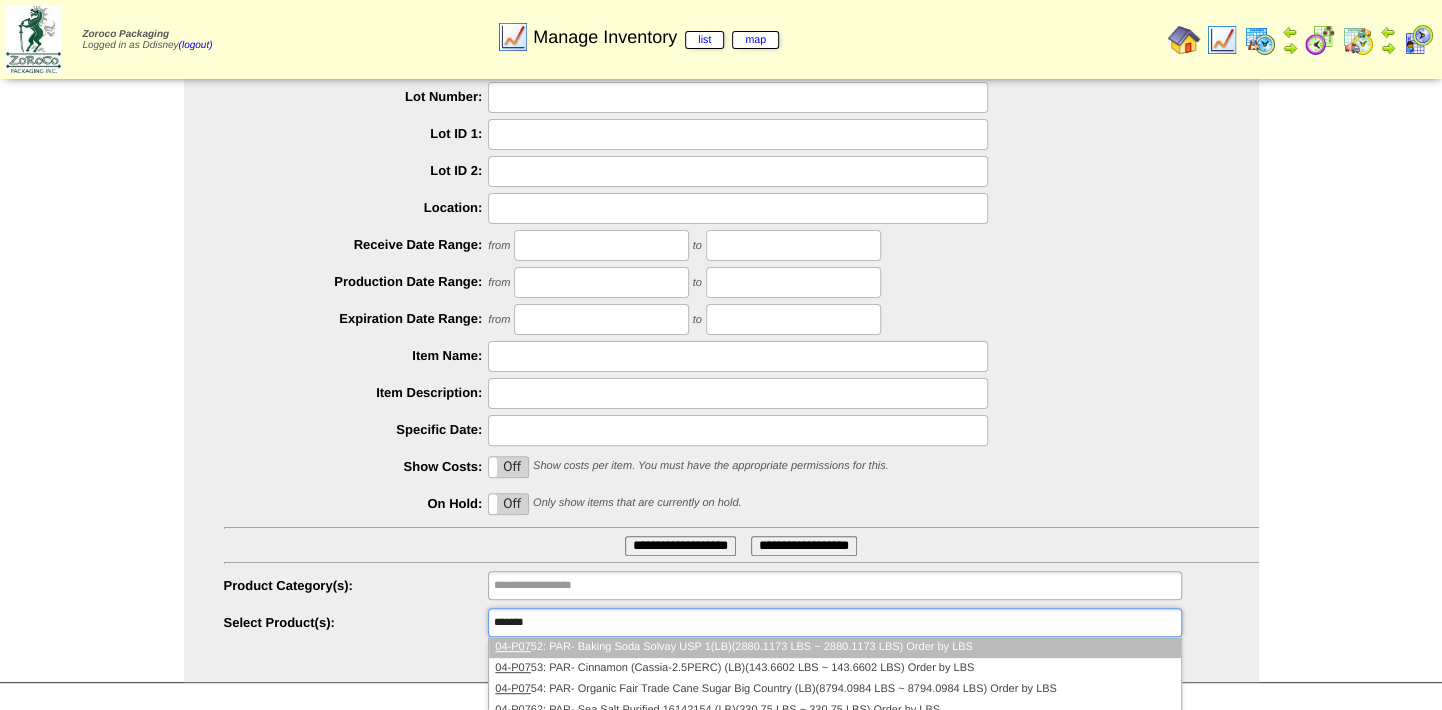 type on "********" 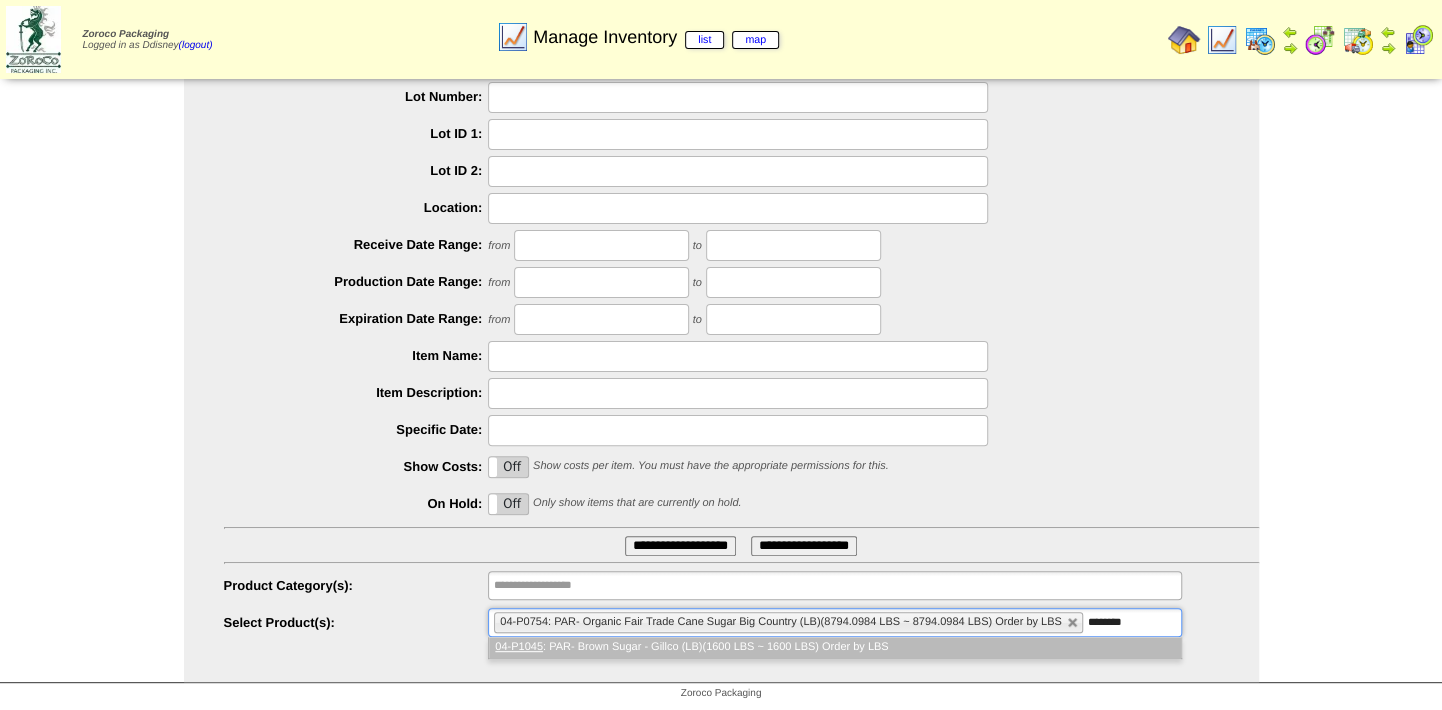 type on "********" 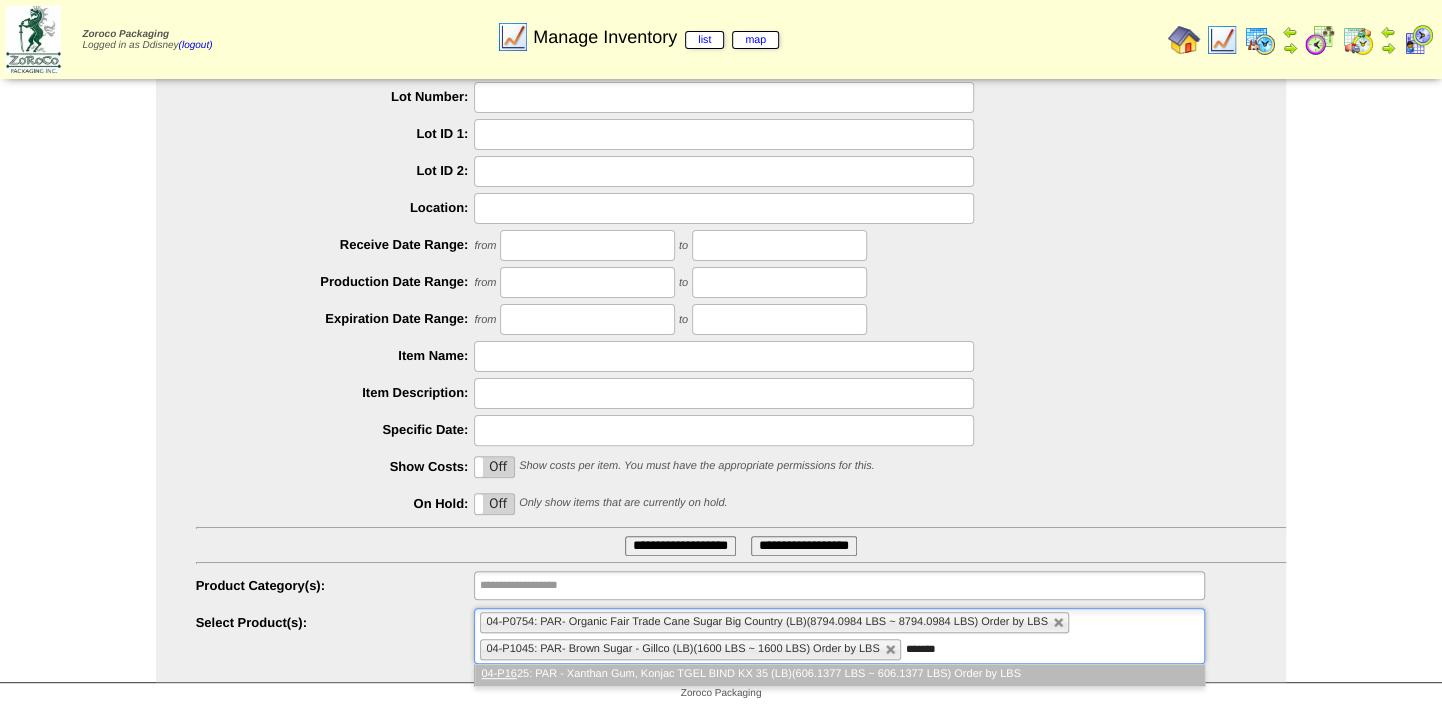 type on "********" 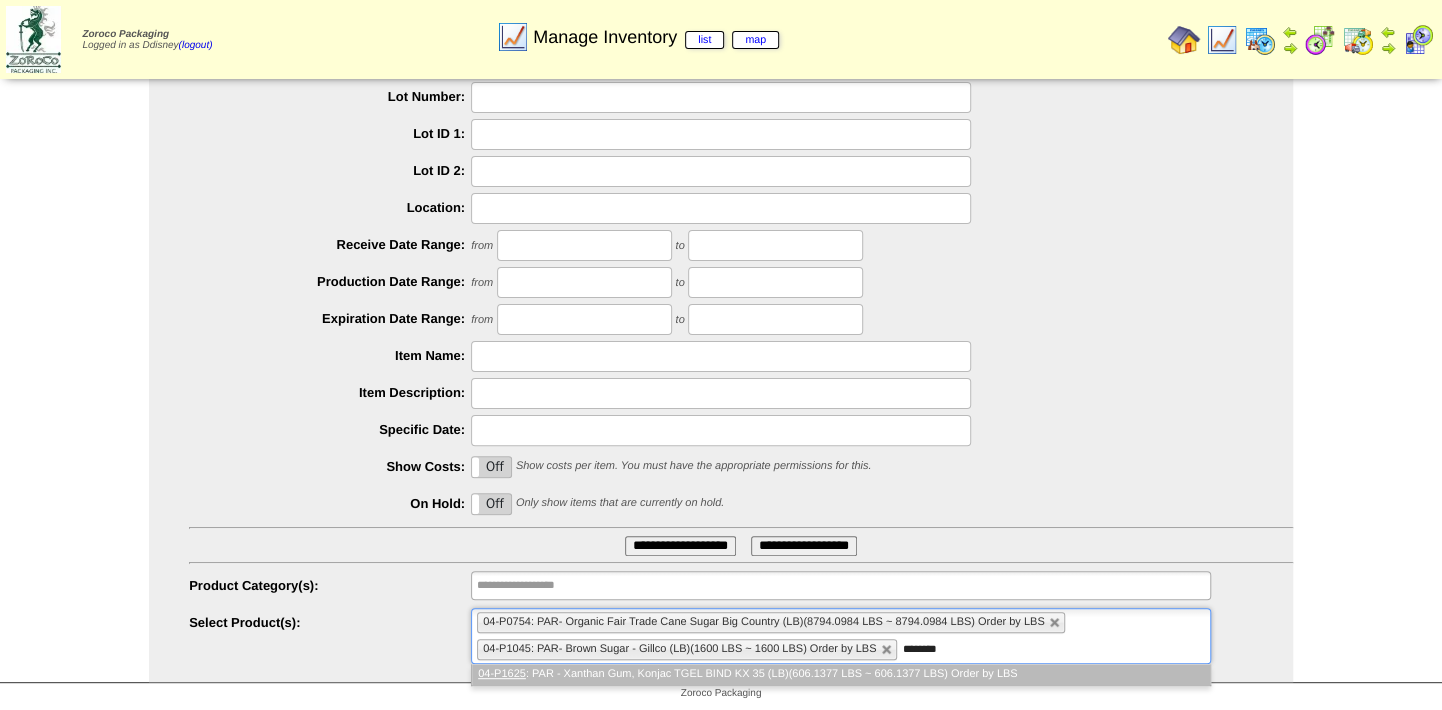 type 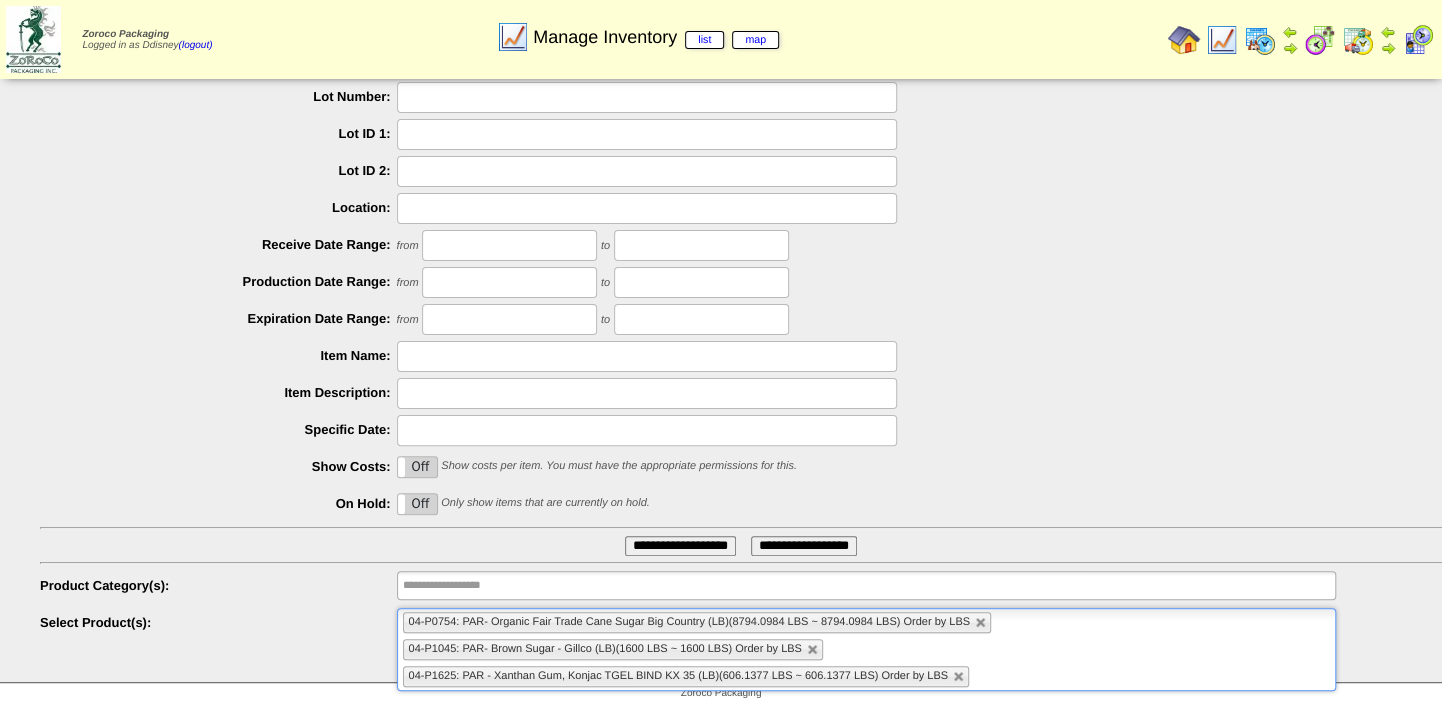 click on "**********" at bounding box center [680, 546] 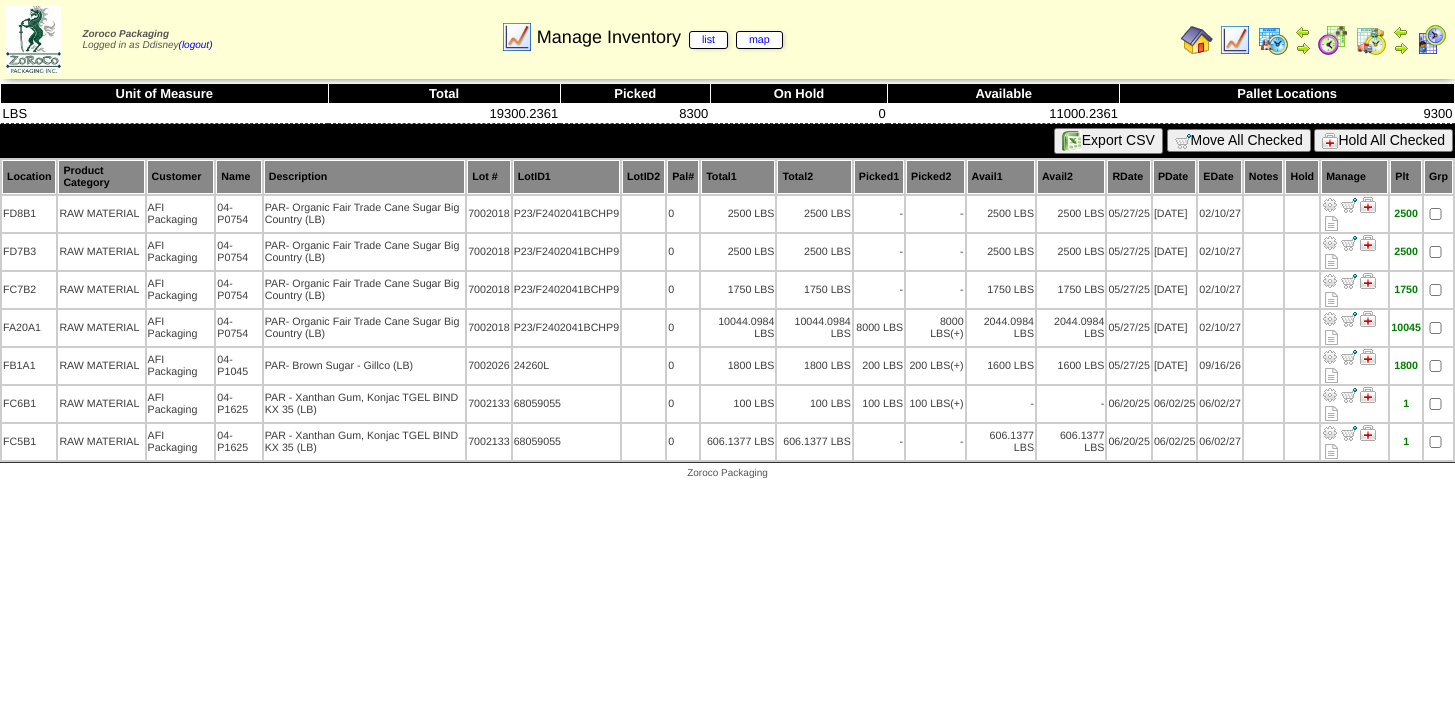 scroll, scrollTop: 0, scrollLeft: 0, axis: both 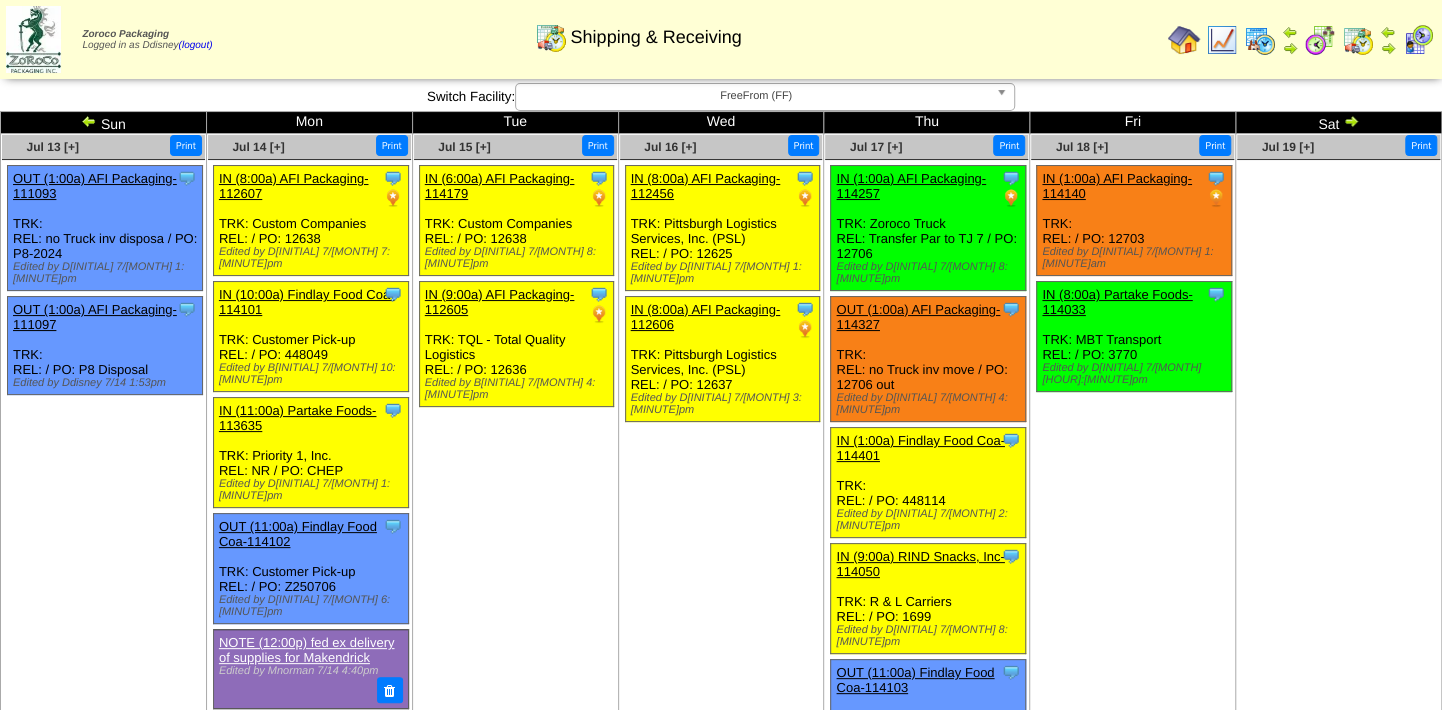 click on "OUT
(1:00a)
AFI Packaging-114327" at bounding box center (918, 317) 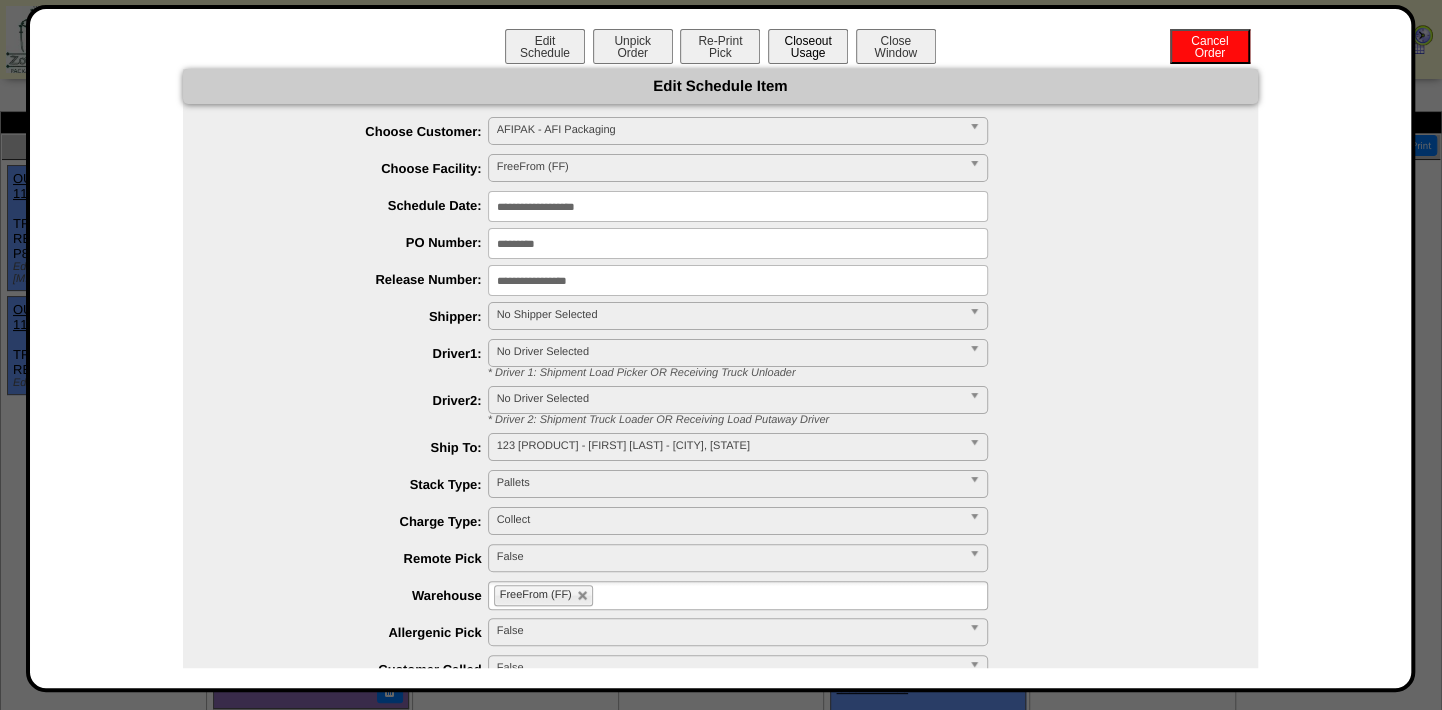 click on "Closeout Usage" at bounding box center (808, 46) 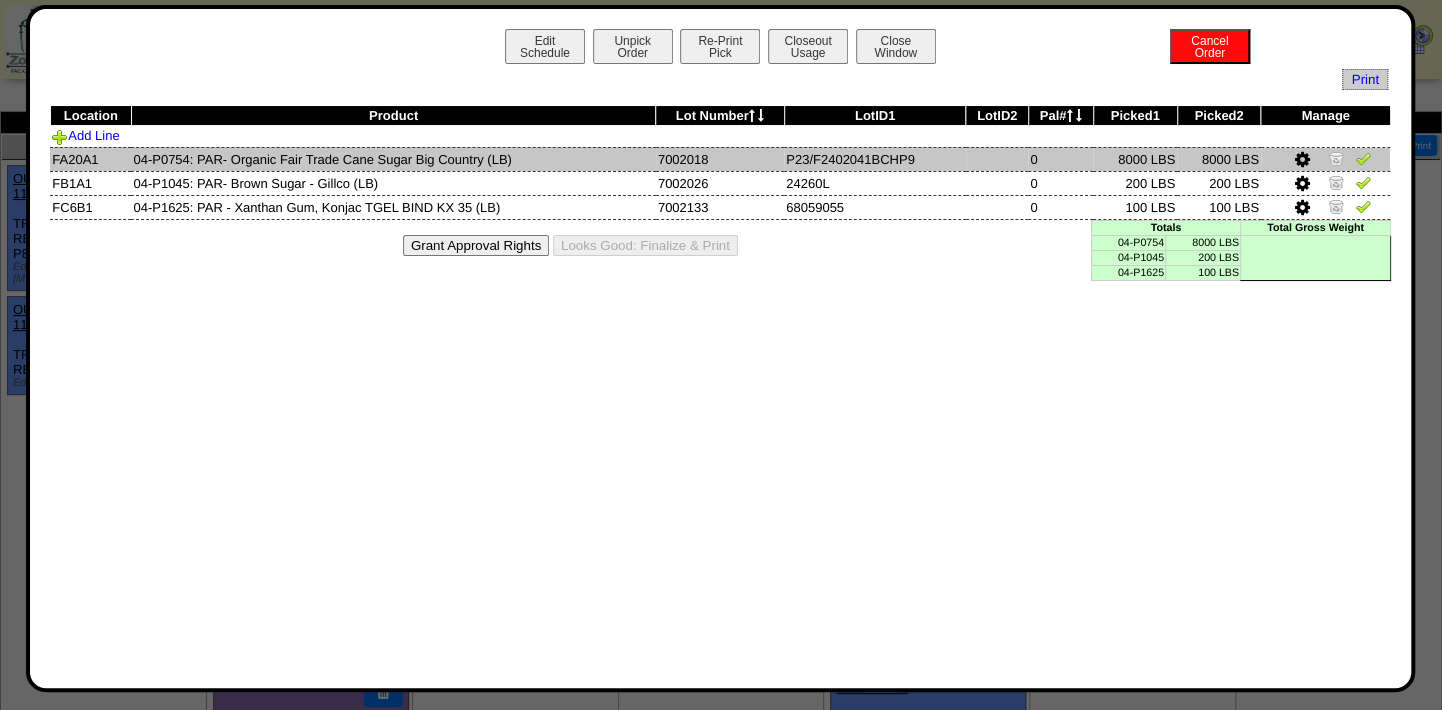 click at bounding box center (1363, 158) 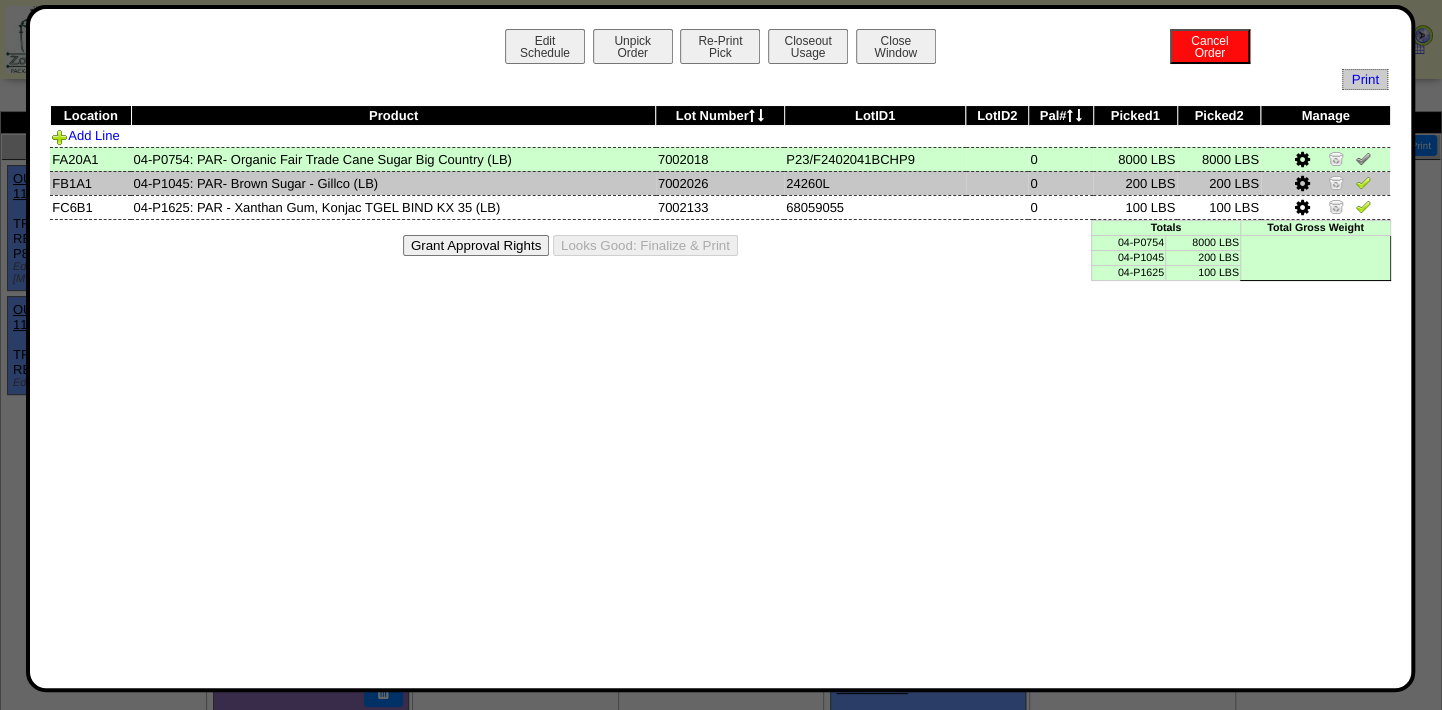 click at bounding box center [1363, 182] 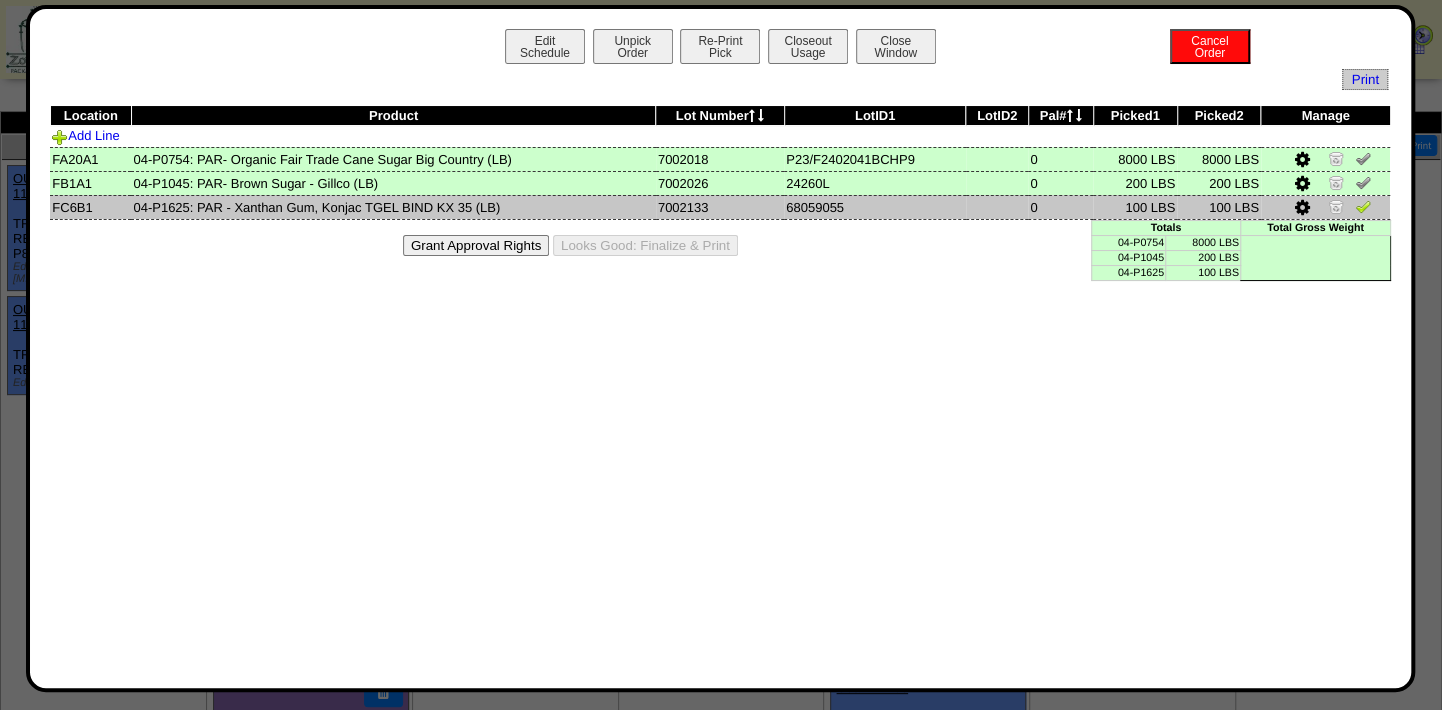 click at bounding box center [1363, 206] 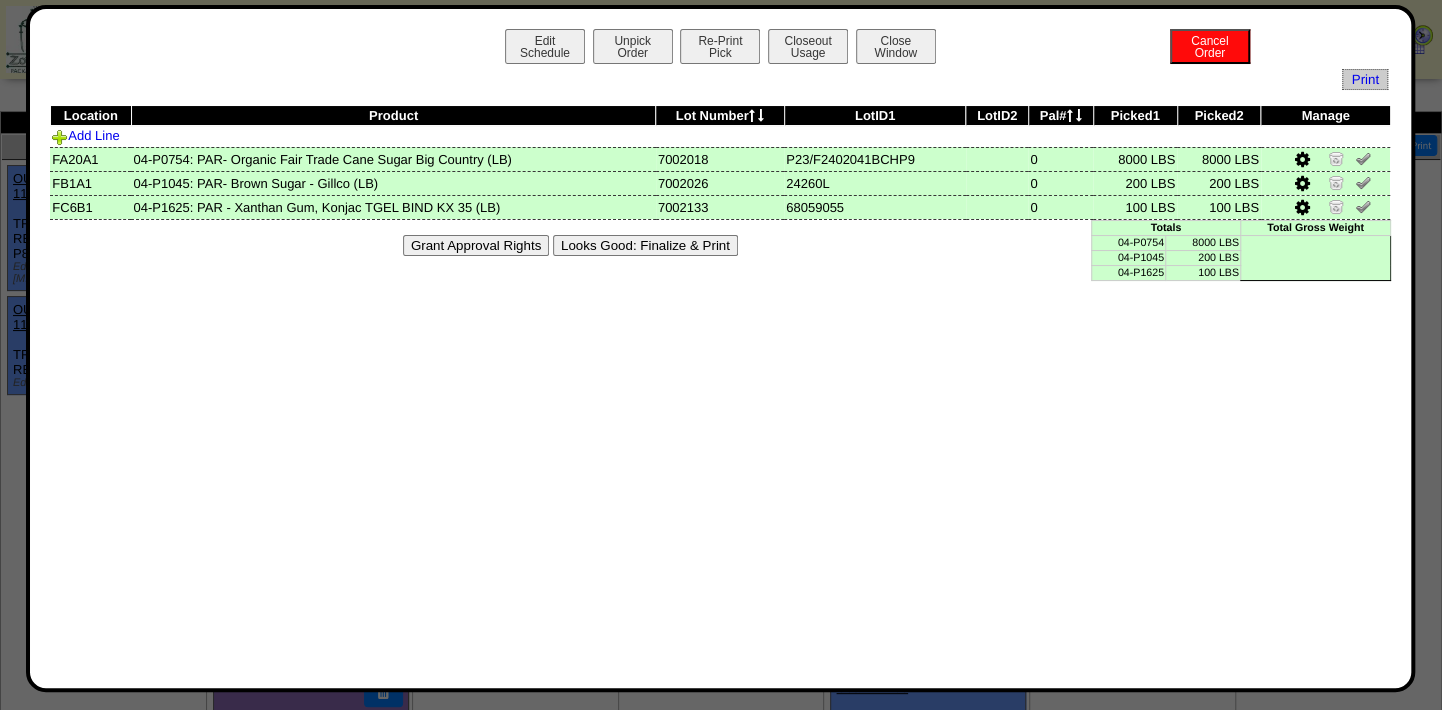 click on "Looks Good: Finalize & Print" at bounding box center [645, 245] 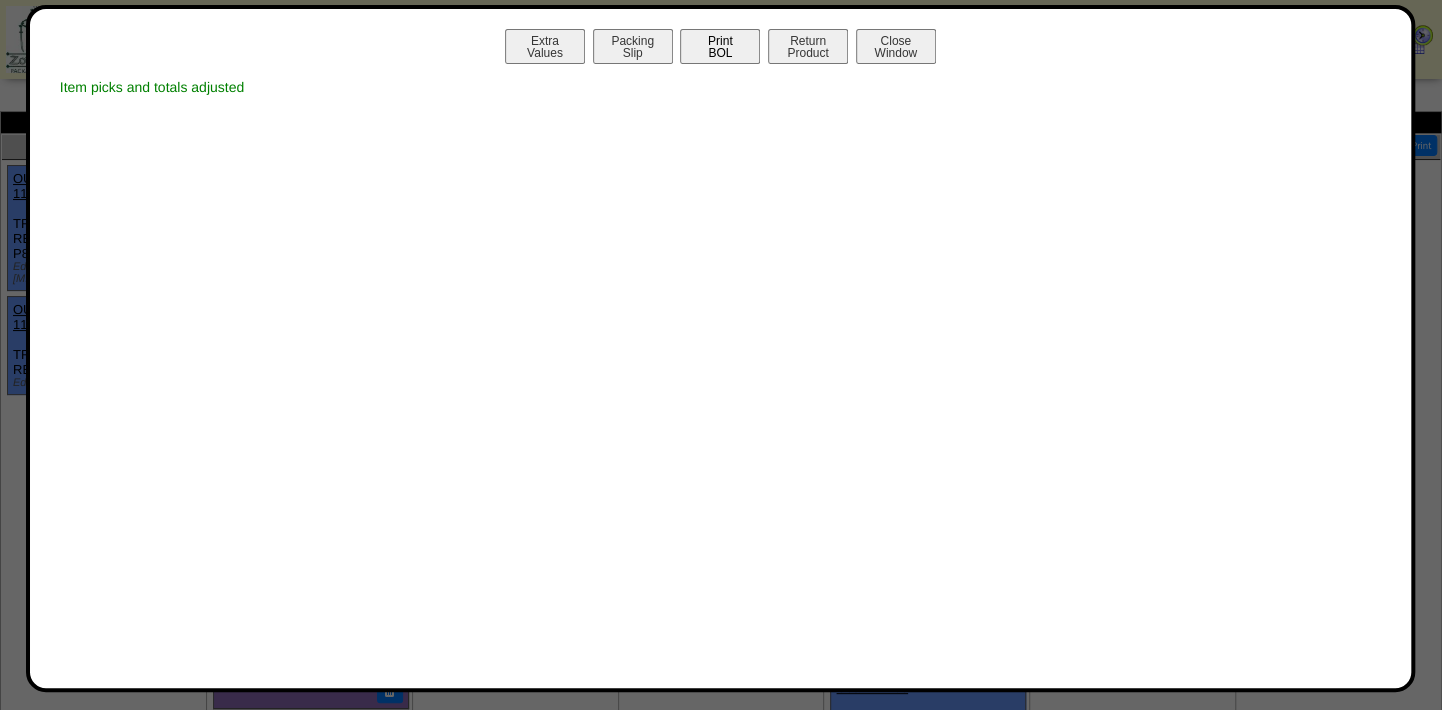 click on "Print BOL" at bounding box center (720, 46) 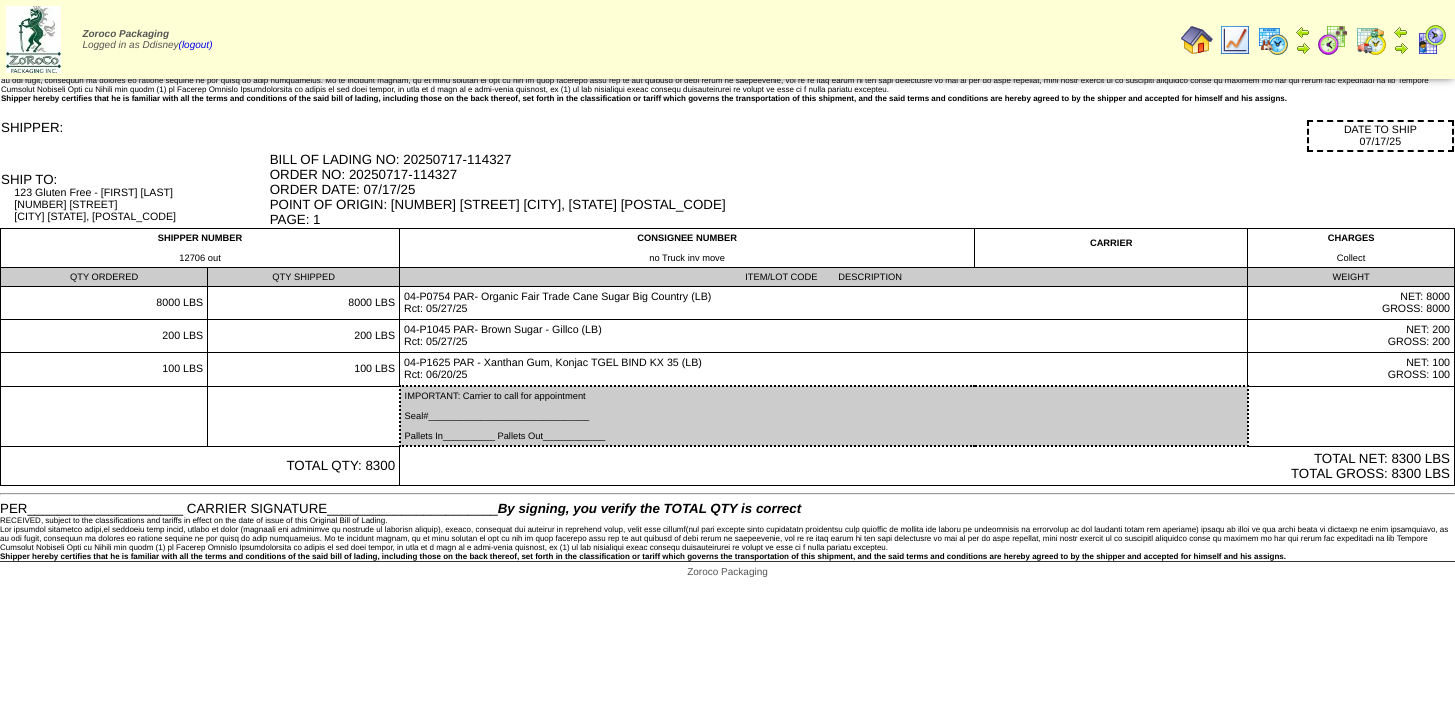 scroll, scrollTop: 0, scrollLeft: 0, axis: both 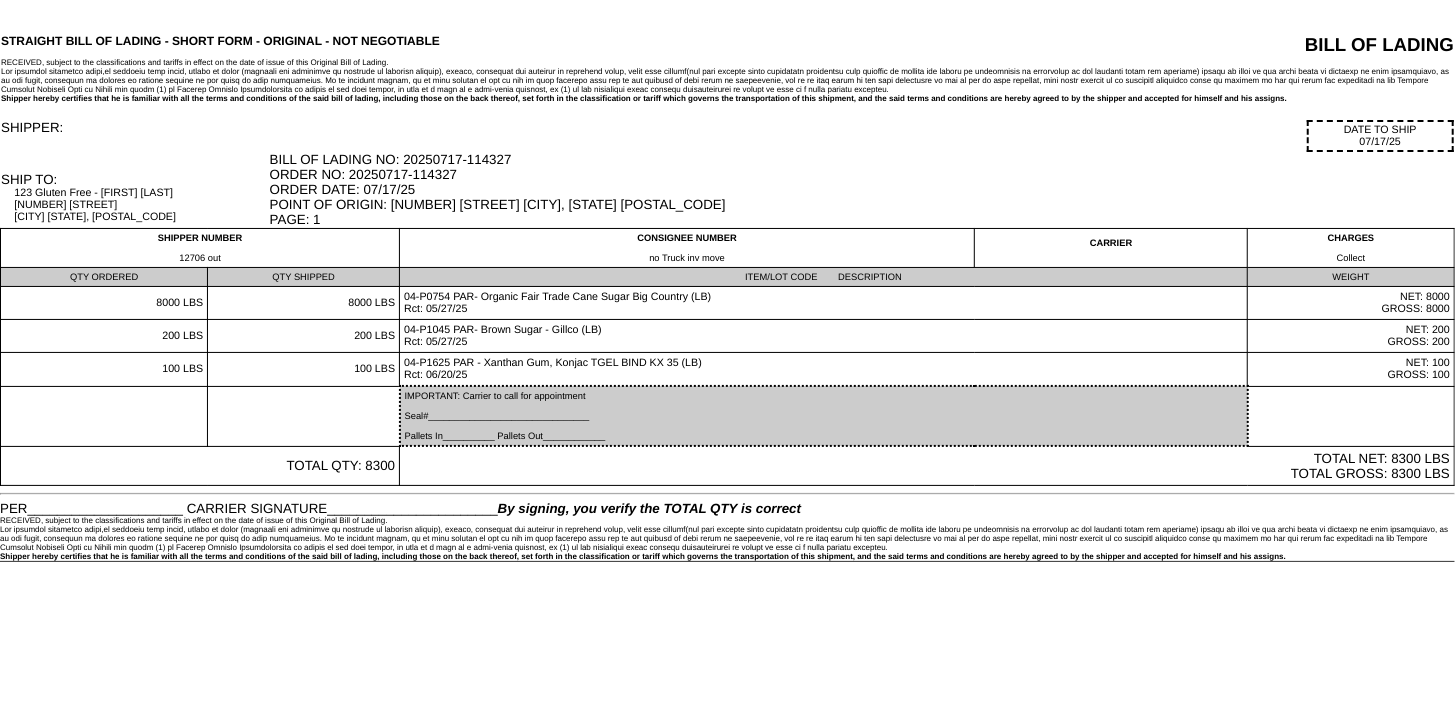 click on "STRAIGHT BILL OF LADING - SHORT FORM - ORIGINAL - NOT NEGOTIABLE
BILL OF LADING
RECEIVED, subject to the classifications and tariffs in effect on the date of issue of this Original Bill of Lading.
Shipper hereby certifies that he is familiar with all the terms and conditions of the said bill of lading, including those on the back thereof, set forth in the classification or tariff which governs the
transportation of this shipment, and the said terms and conditions are hereby agreed to by the shipper and accepted for himself and his assigns.
SHIPPER:
DATE TO SHIP" at bounding box center (727, 281) 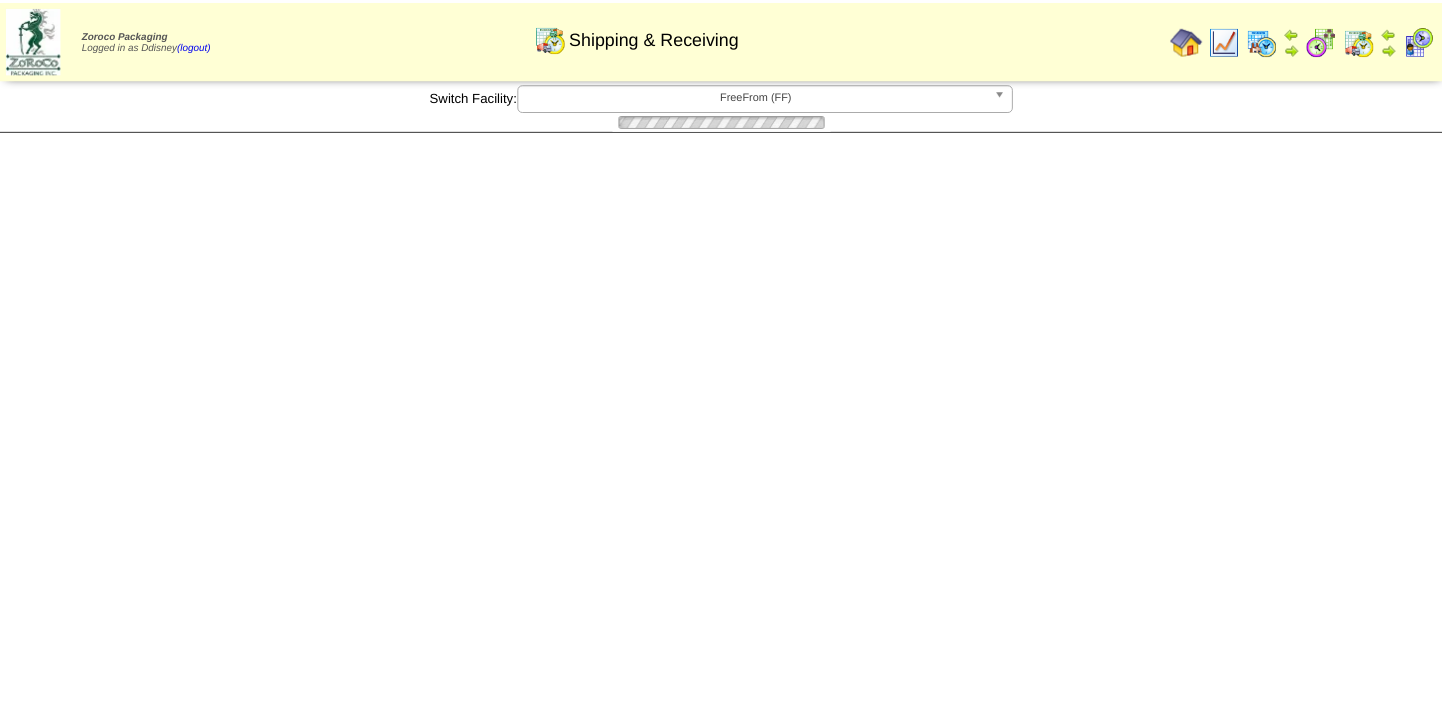 scroll, scrollTop: 0, scrollLeft: 0, axis: both 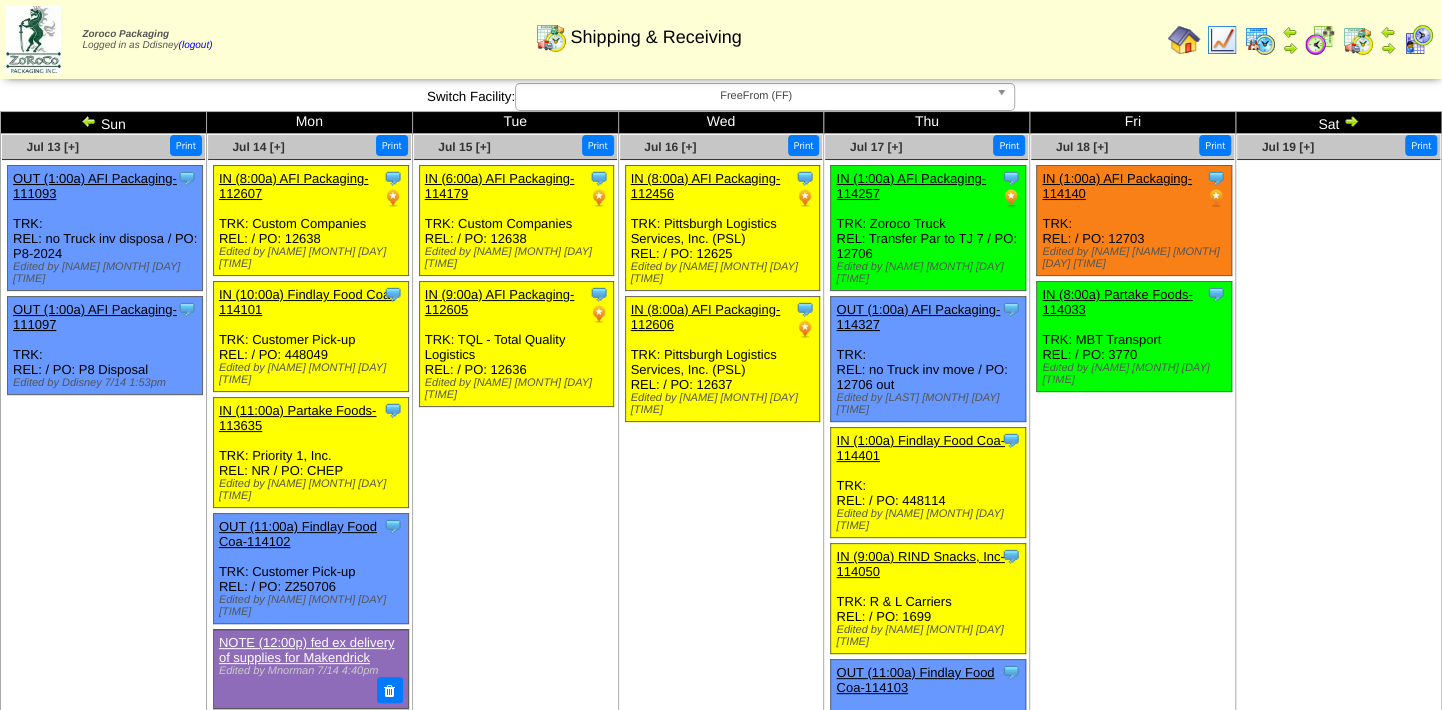 click on "Jul 16                        [+]
Print
Clone Item
IN
(8:00a)
AFI Packaging-112456
AFI Packaging
ScheduleID: 112456
Total" at bounding box center (721, 541) 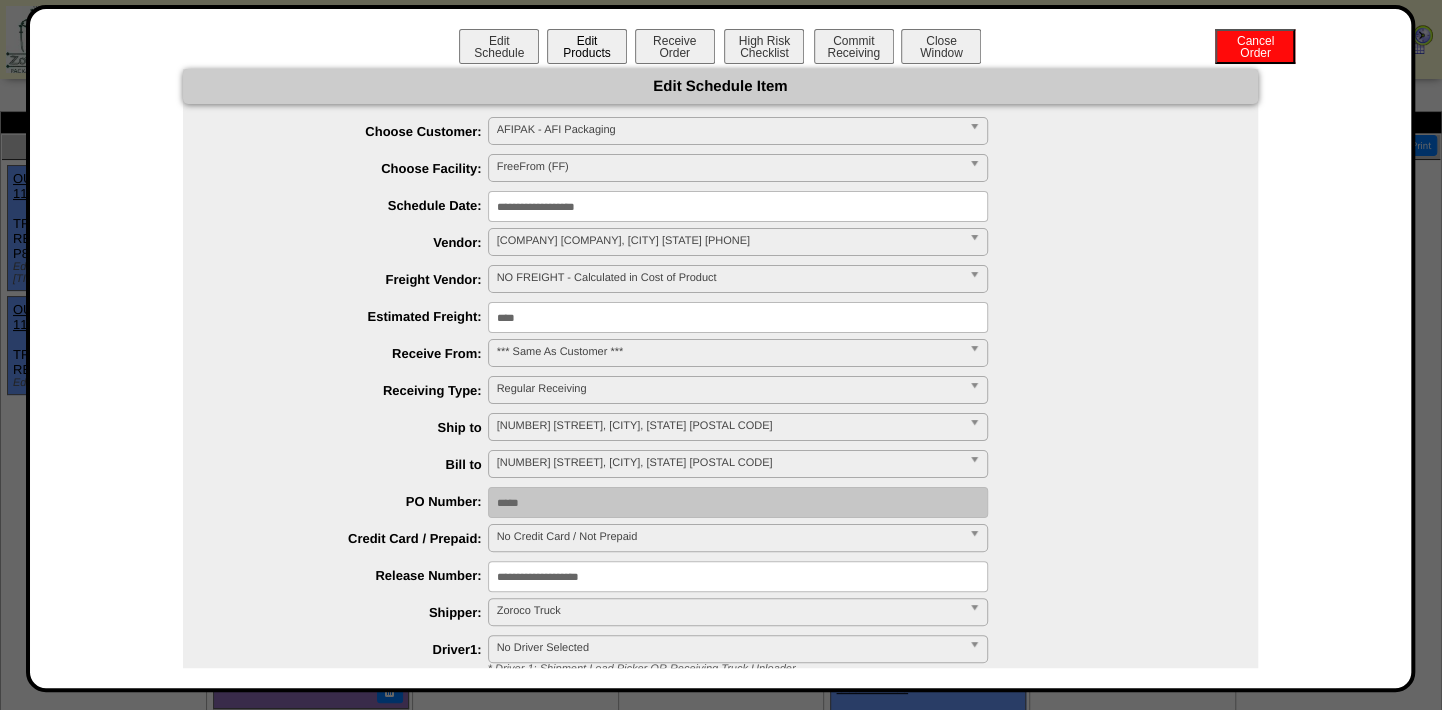 click on "Edit Products" at bounding box center [587, 46] 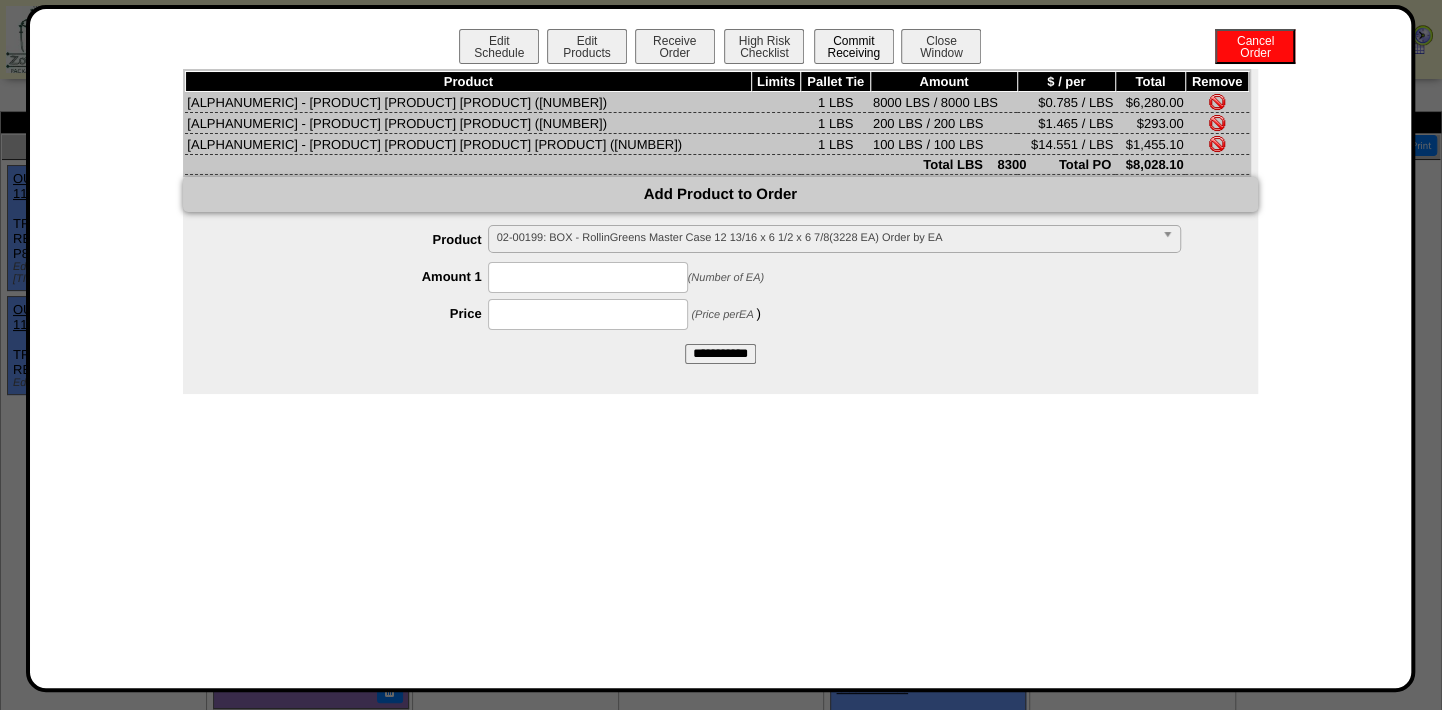 click on "Commit Receiving" at bounding box center [854, 46] 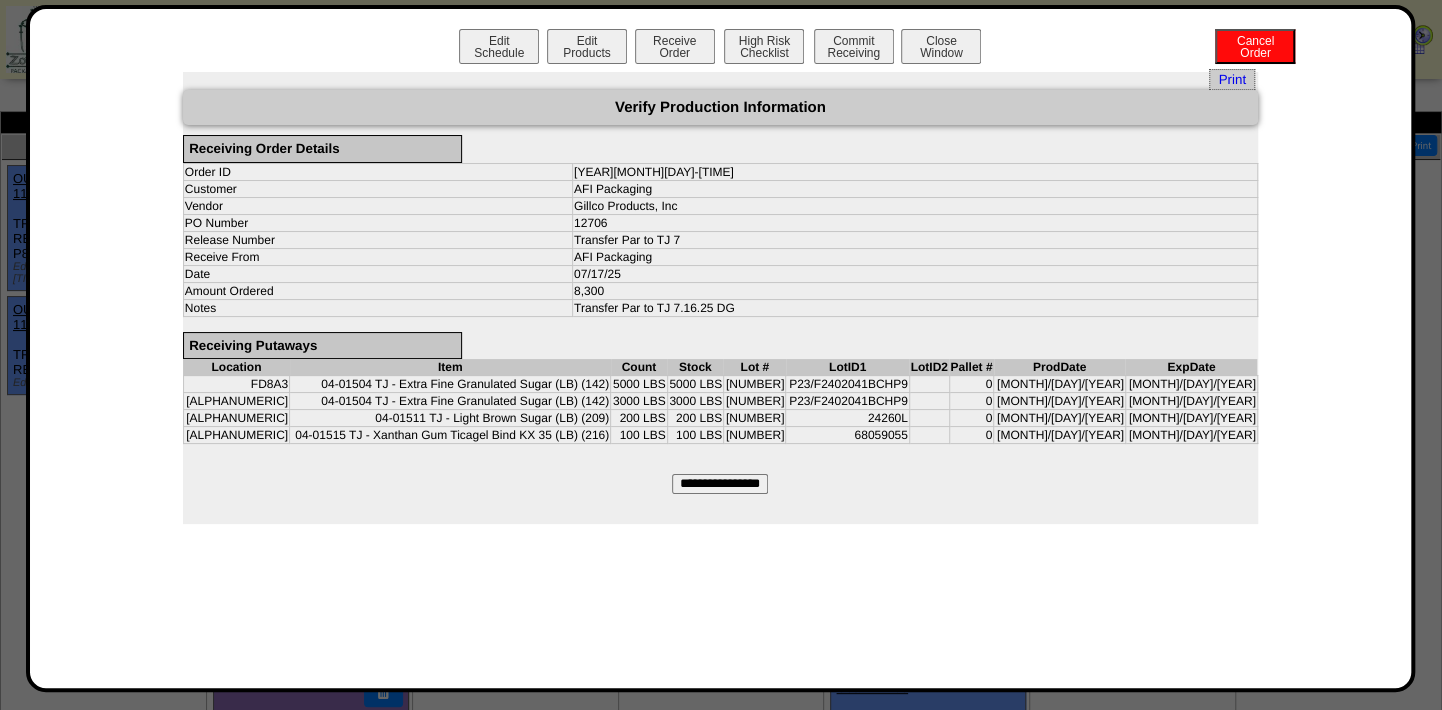click on "**********" at bounding box center (720, 484) 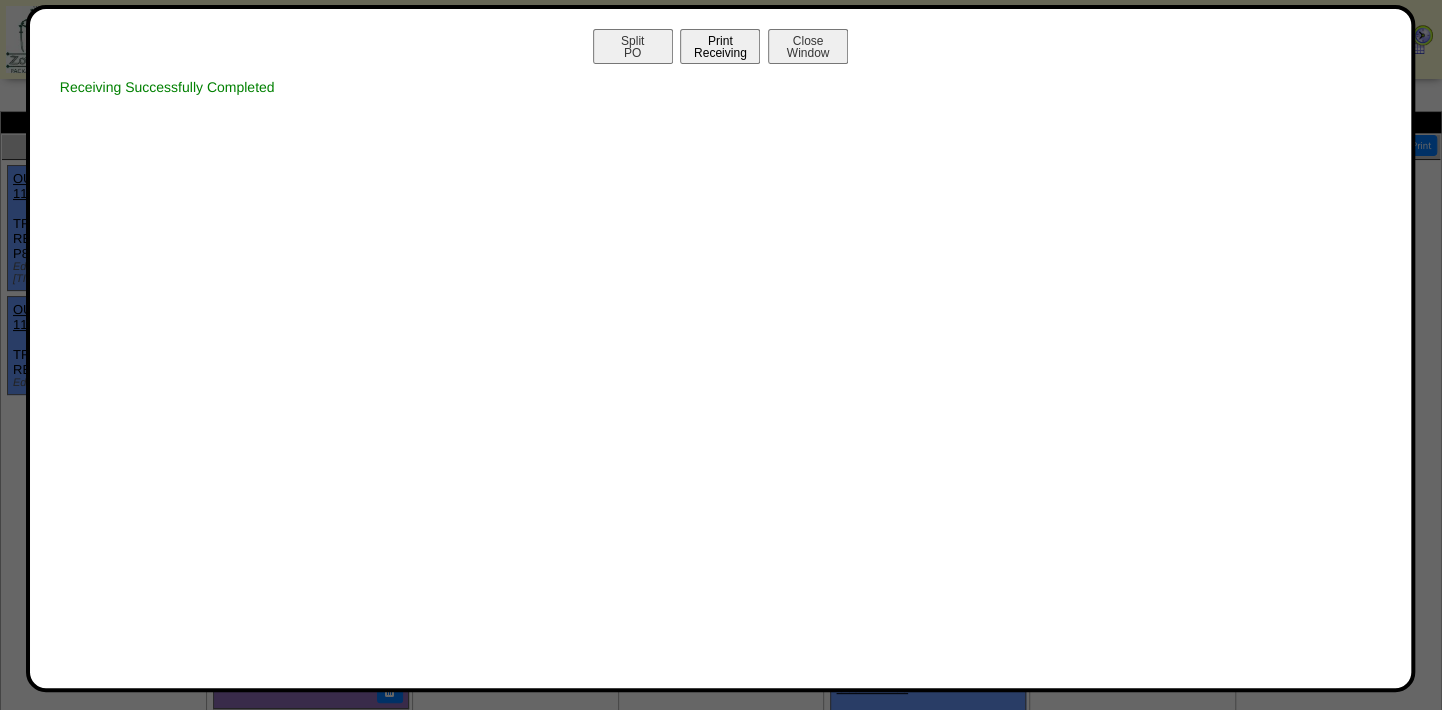 click on "Print Receiving" at bounding box center [720, 46] 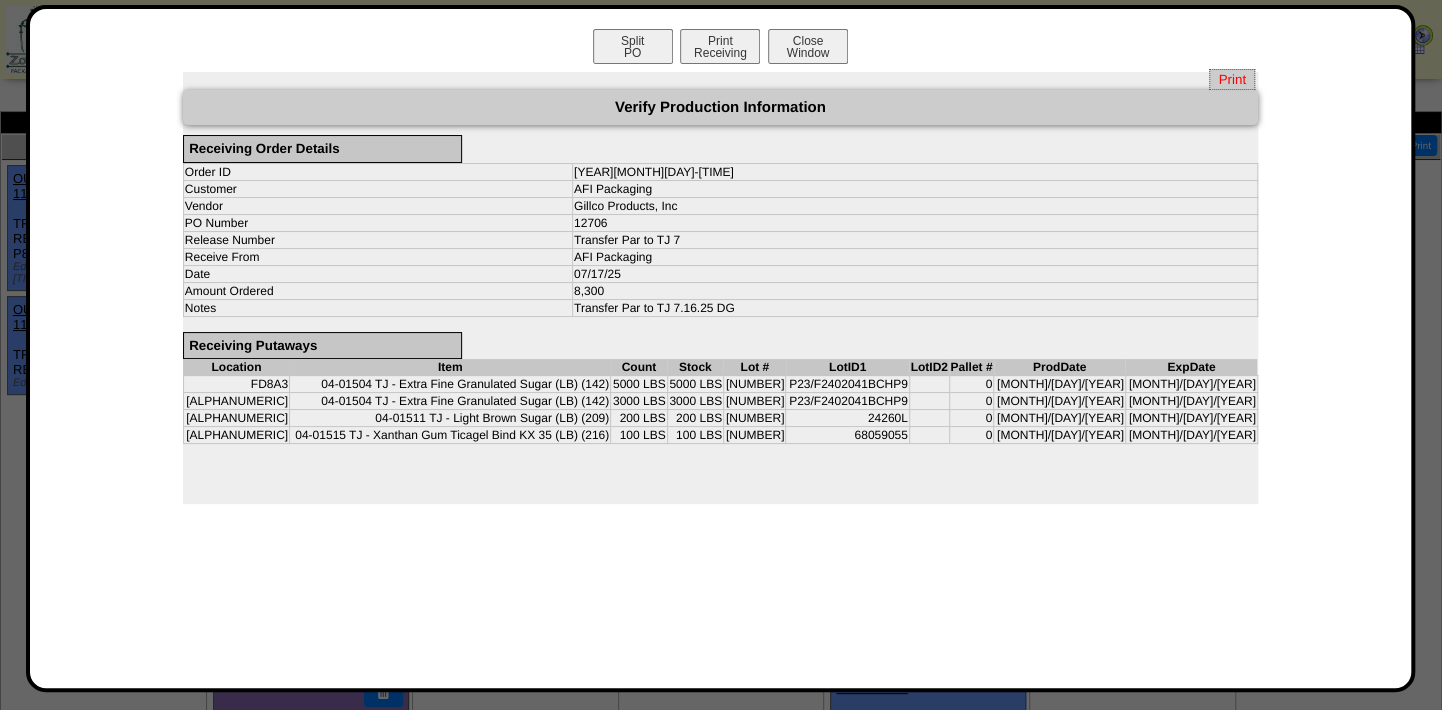 click on "Print" at bounding box center (1231, 79) 